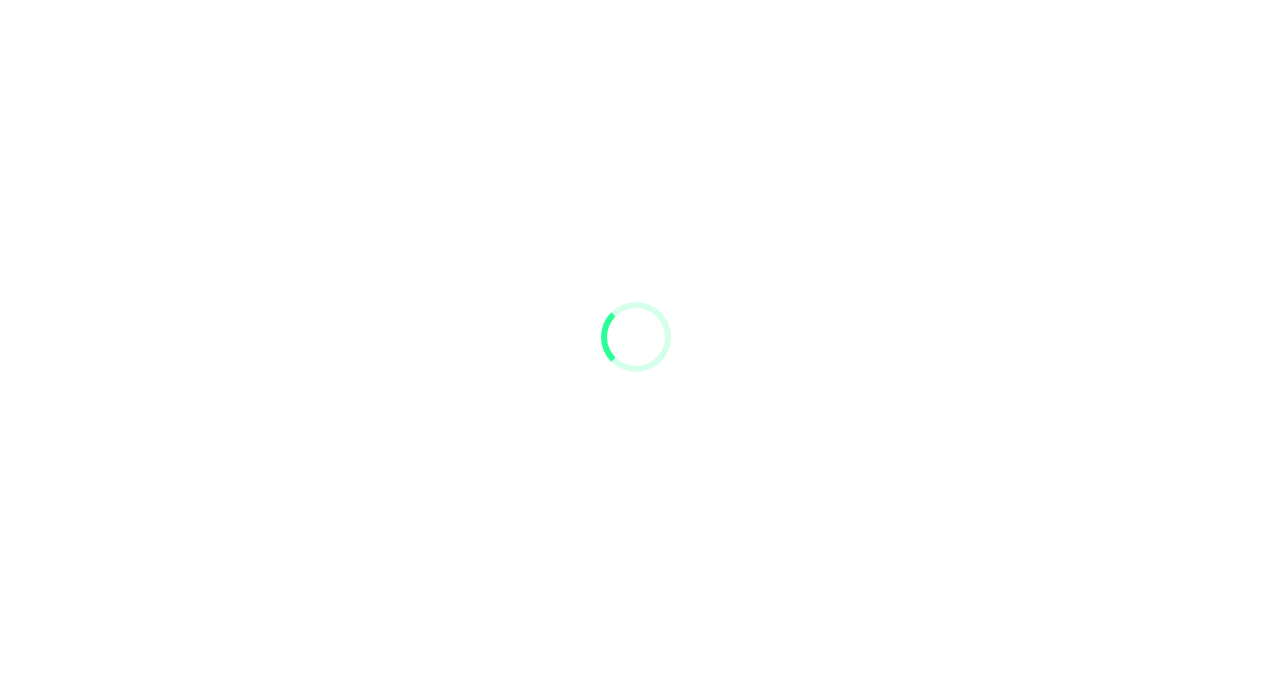 scroll, scrollTop: 0, scrollLeft: 0, axis: both 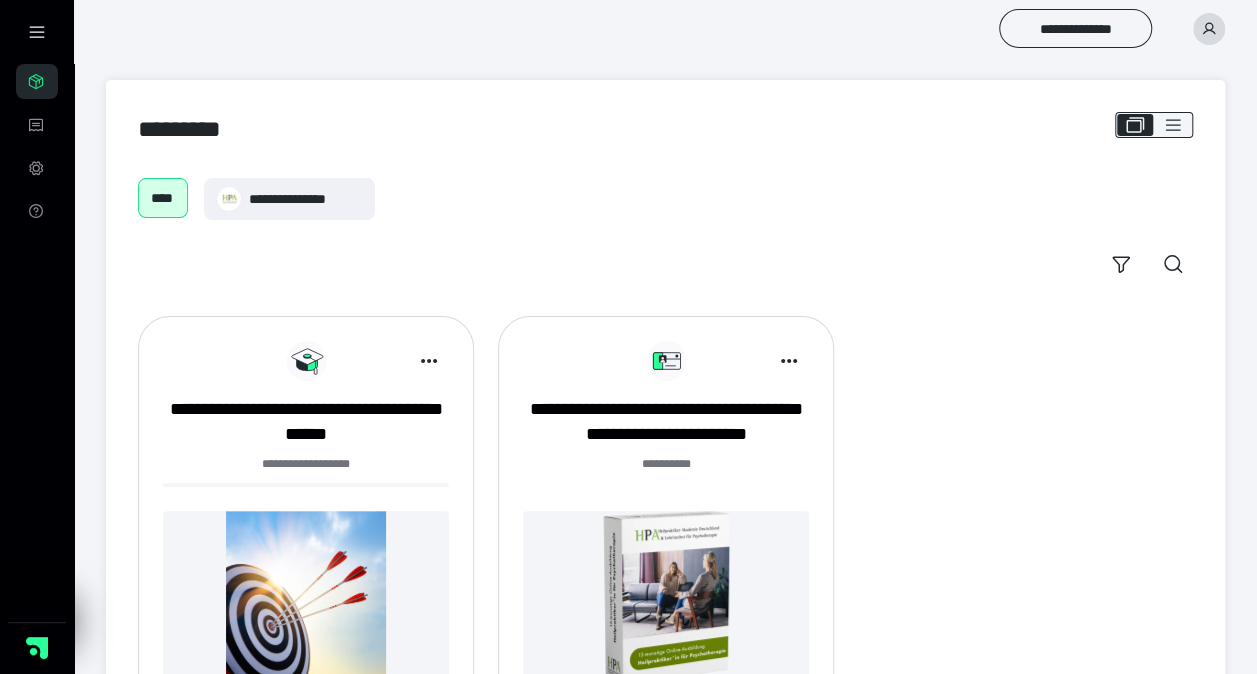 click on "*******   **" at bounding box center (666, 475) 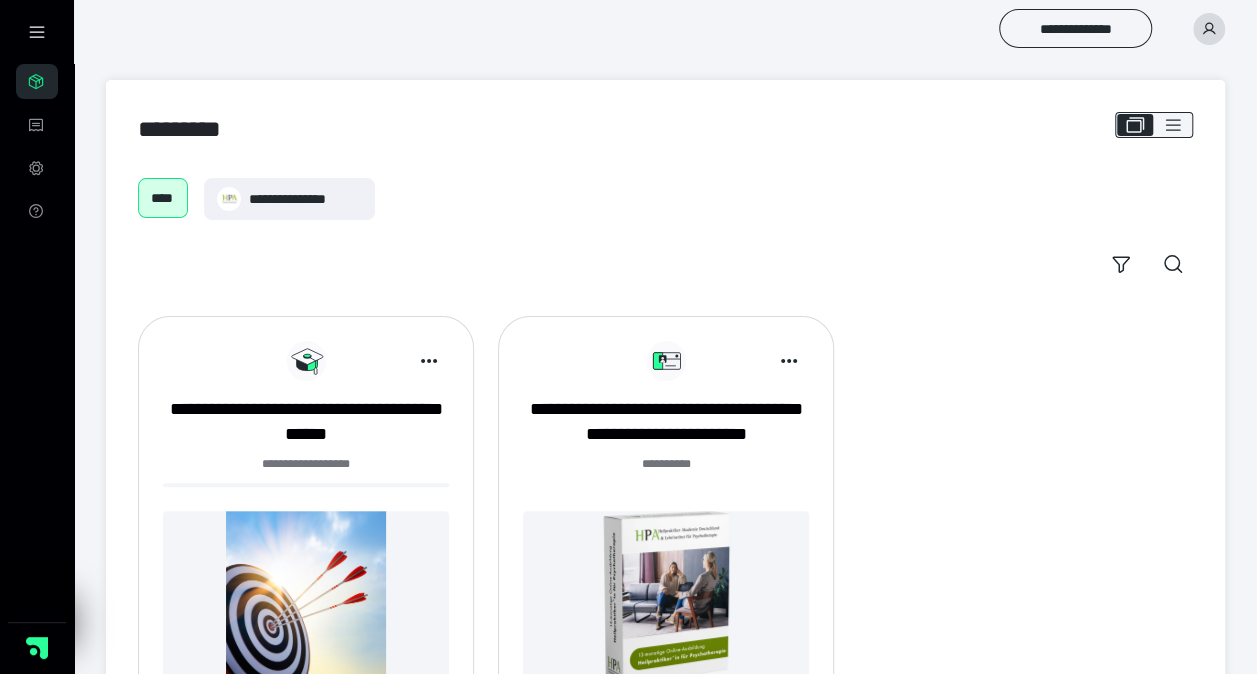 click on "**********" at bounding box center [666, 541] 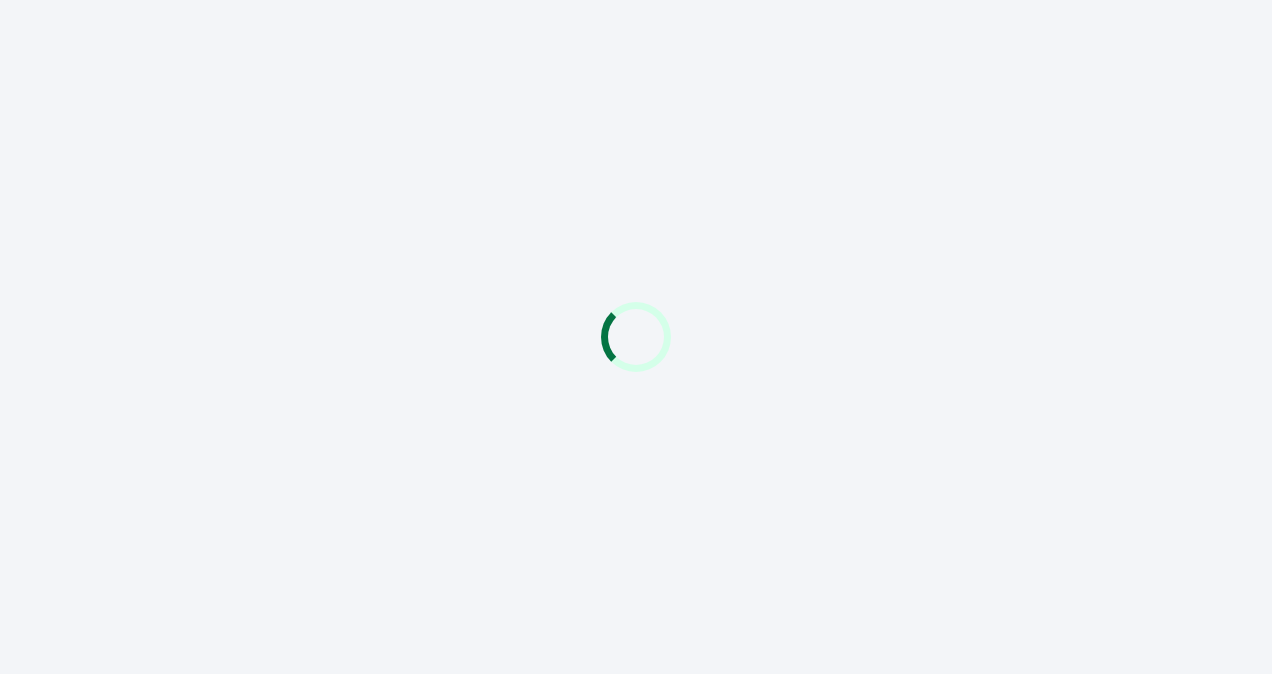 scroll, scrollTop: 0, scrollLeft: 0, axis: both 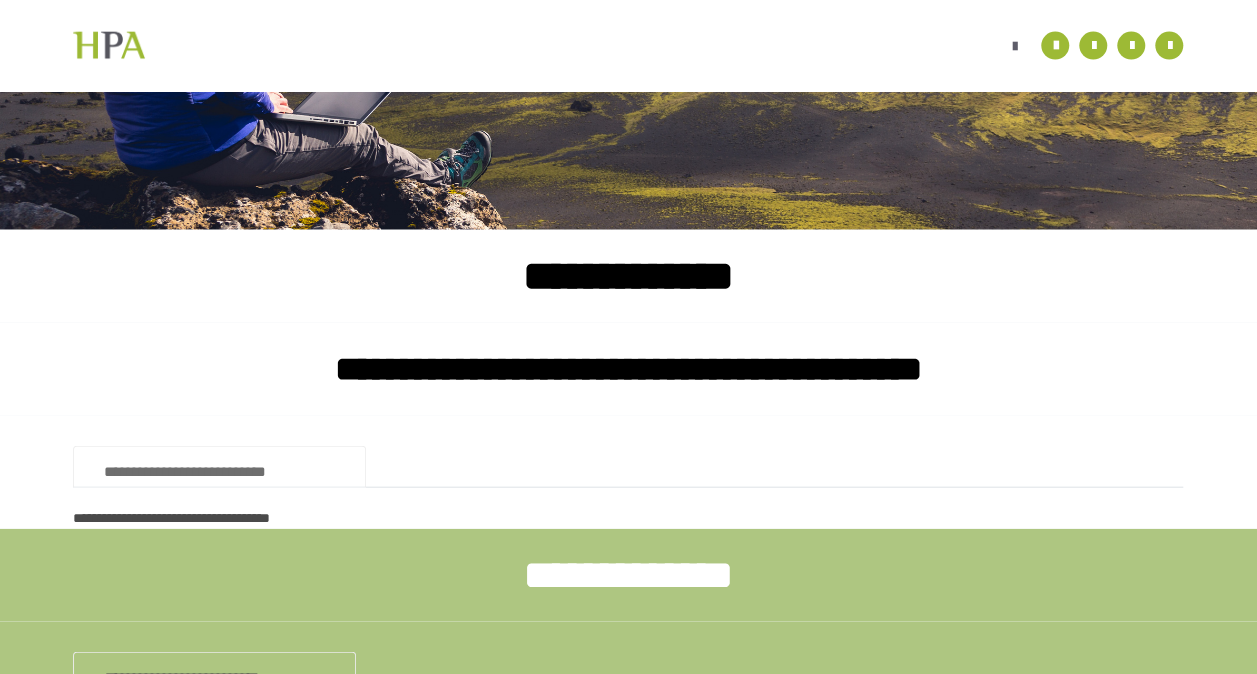 click on "**********" at bounding box center [219, 467] 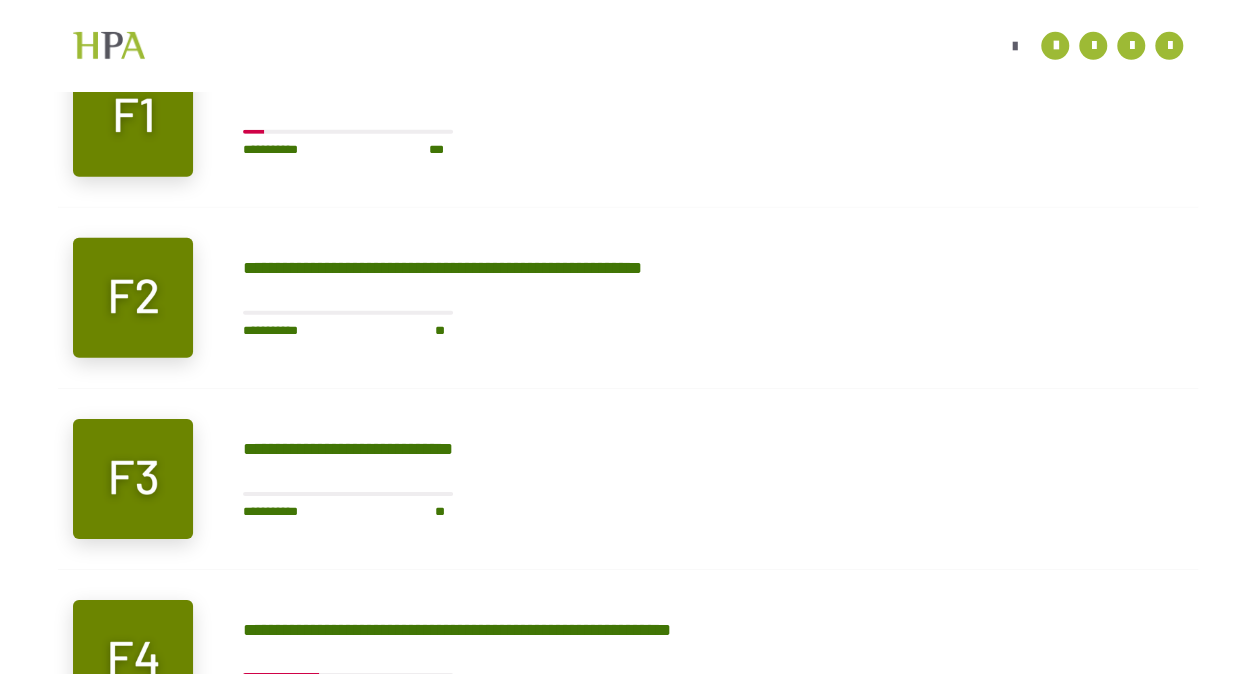 scroll, scrollTop: 3148, scrollLeft: 0, axis: vertical 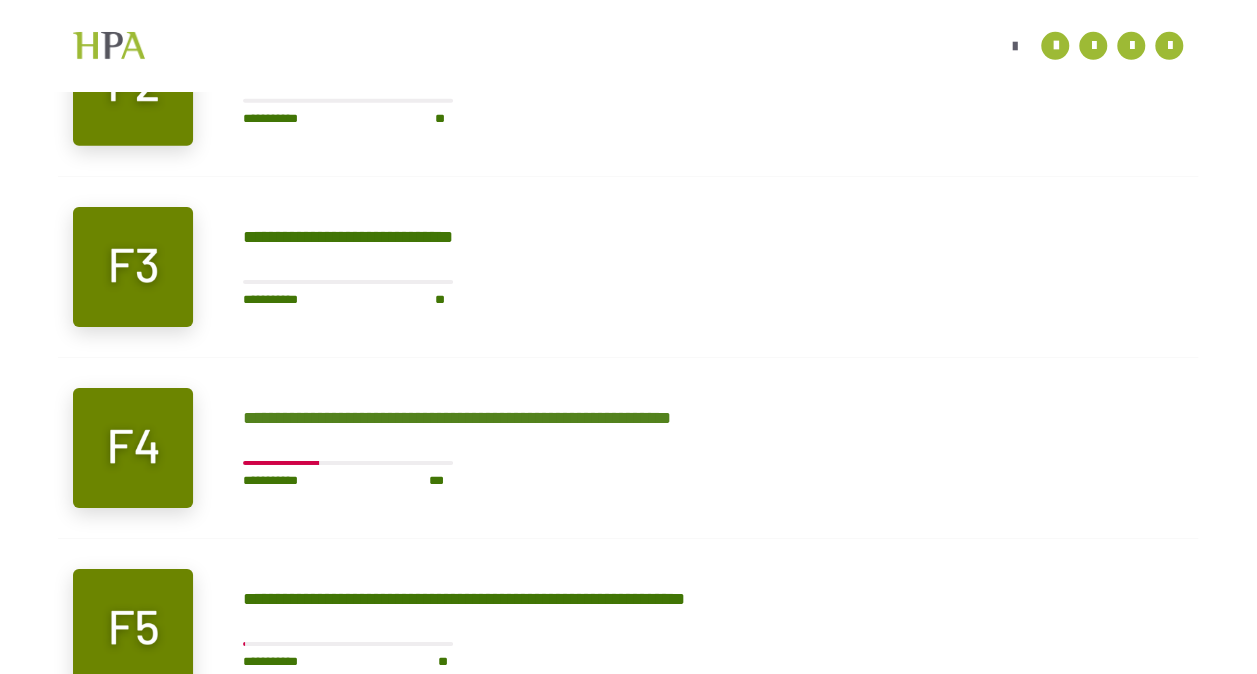 click on "**********" at bounding box center (497, 418) 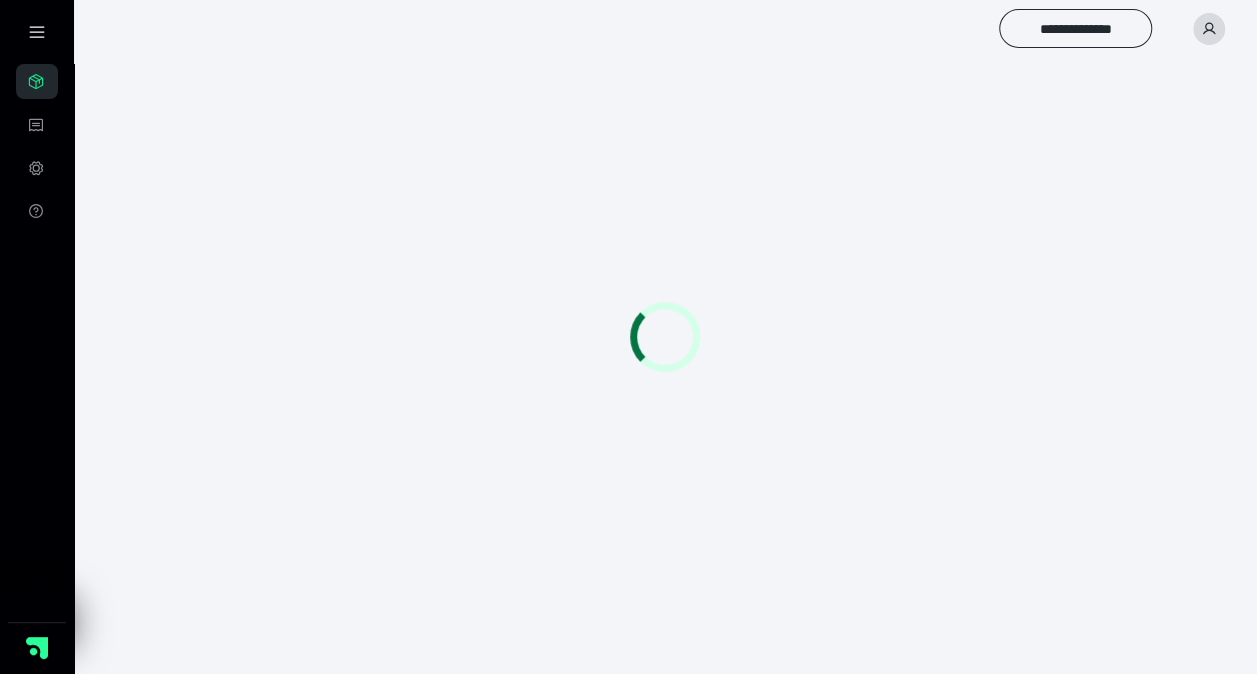 scroll, scrollTop: 56, scrollLeft: 0, axis: vertical 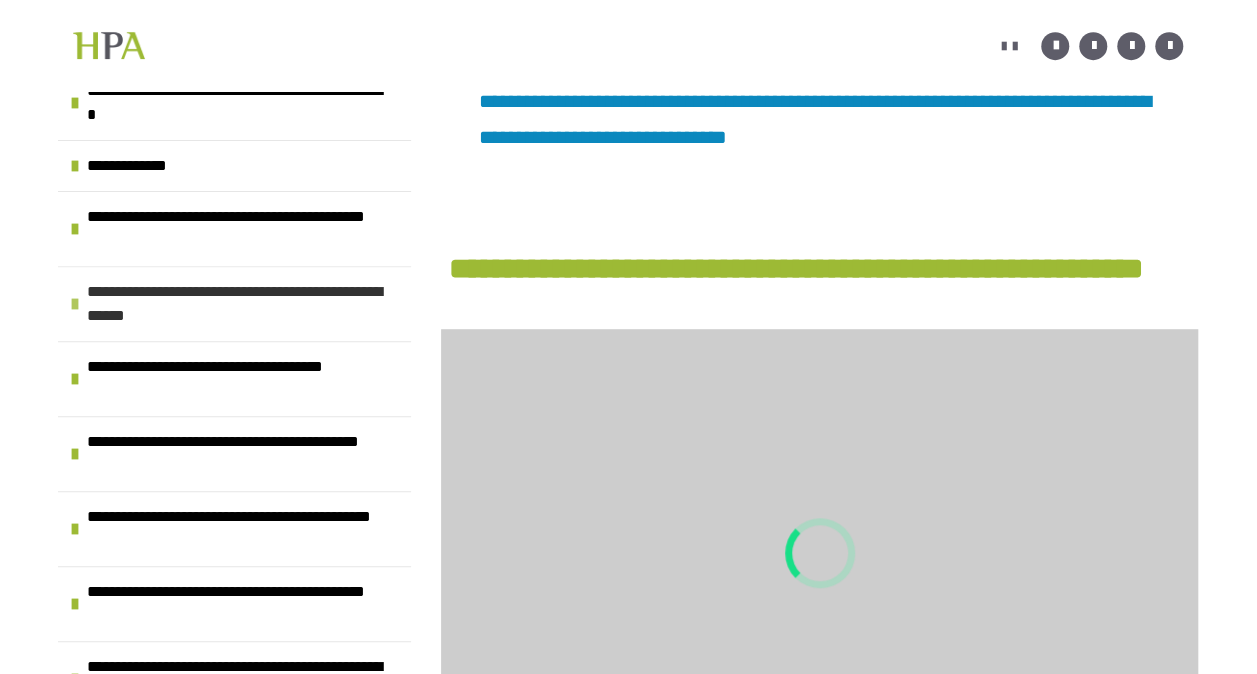 click on "**********" at bounding box center [236, 304] 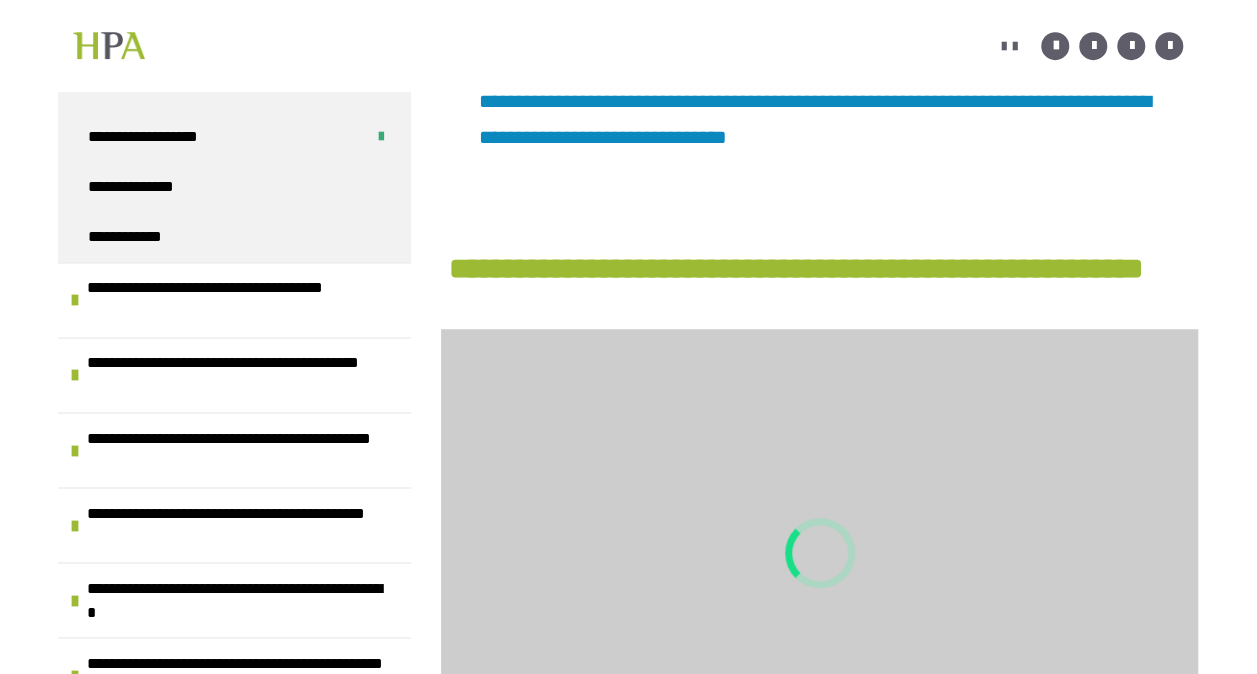 scroll, scrollTop: 1506, scrollLeft: 0, axis: vertical 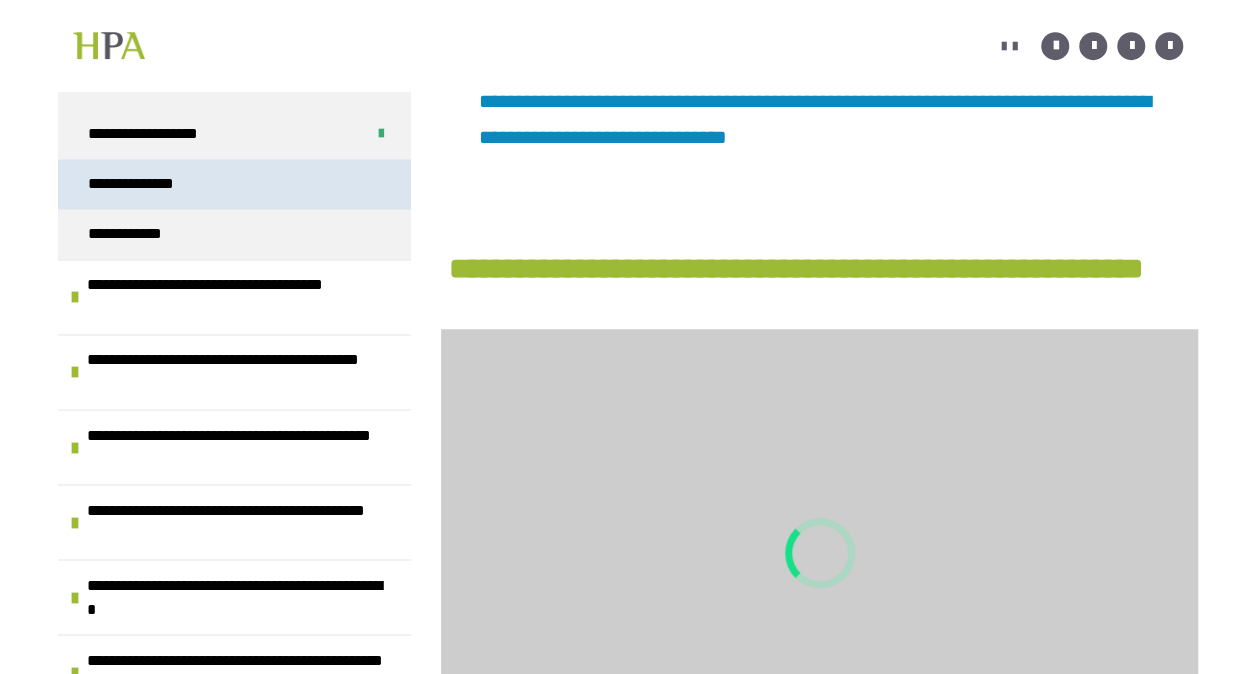 click on "**********" at bounding box center (141, 184) 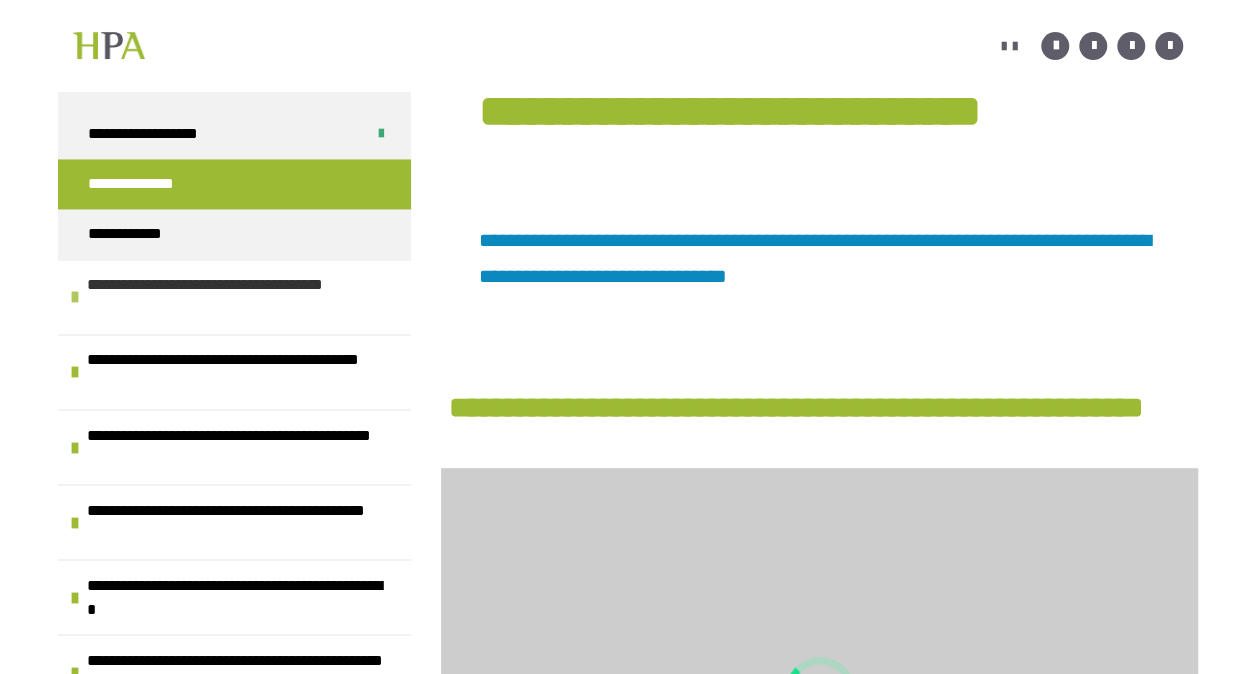click on "**********" at bounding box center [236, 297] 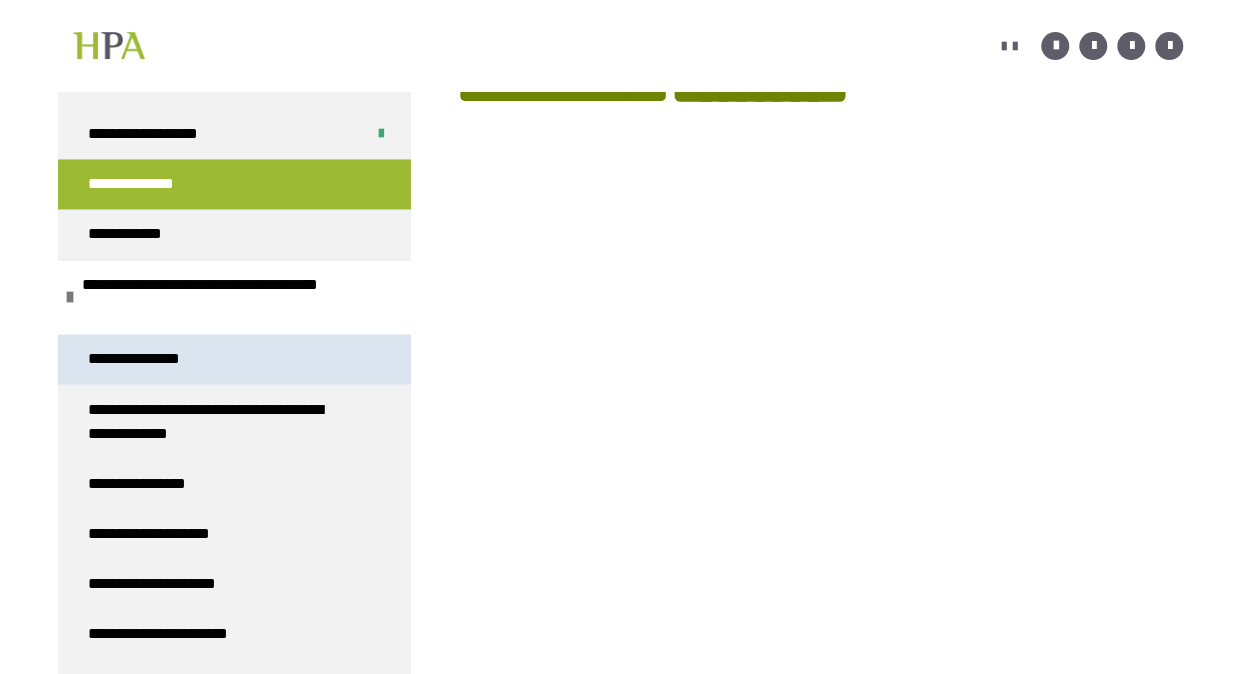 click on "**********" at bounding box center [234, 359] 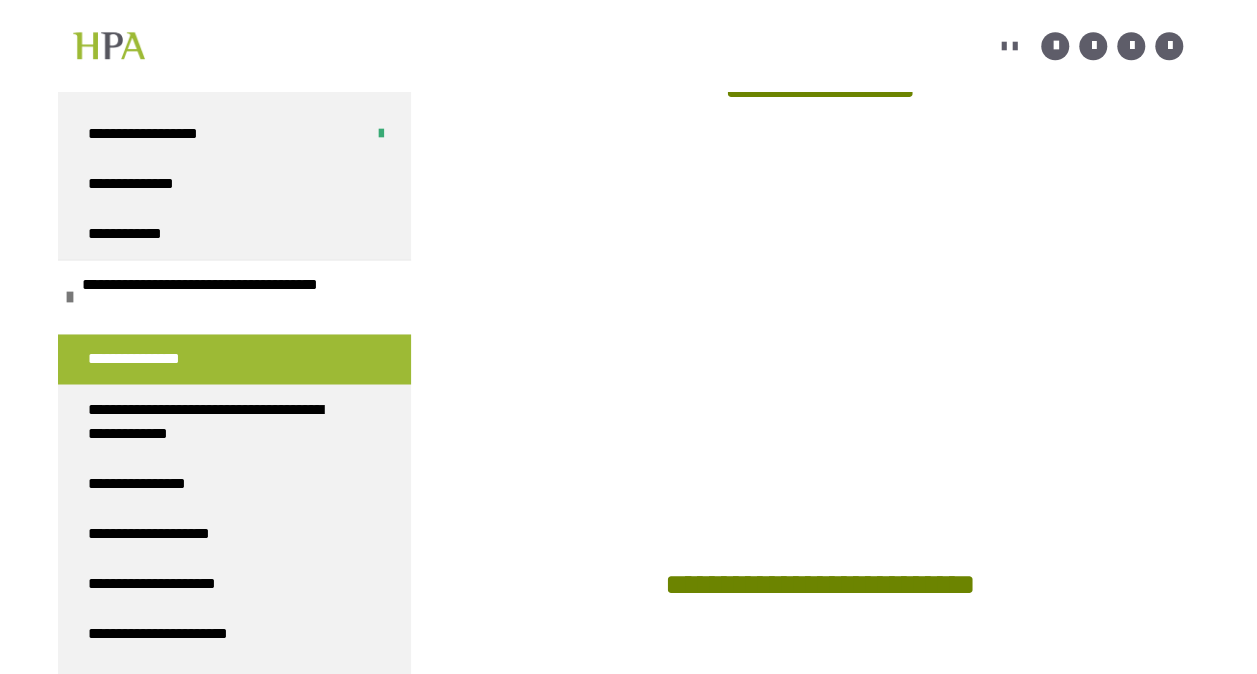 scroll, scrollTop: 956, scrollLeft: 0, axis: vertical 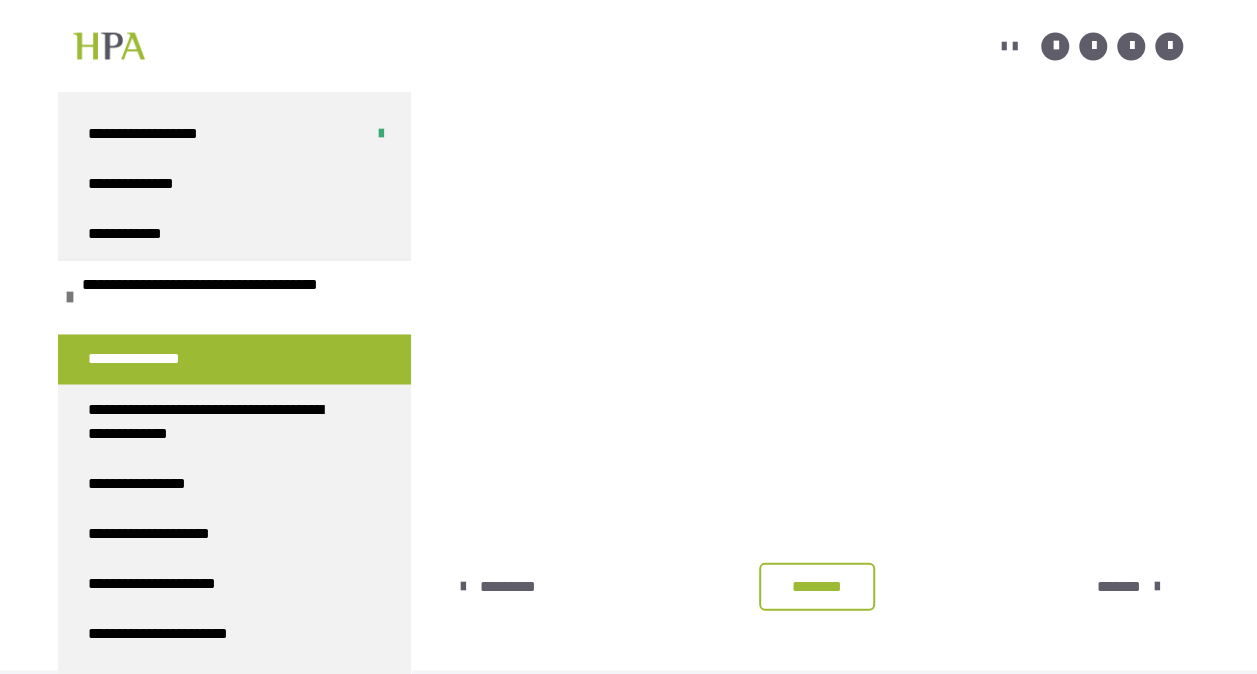 click on "********" at bounding box center [817, 586] 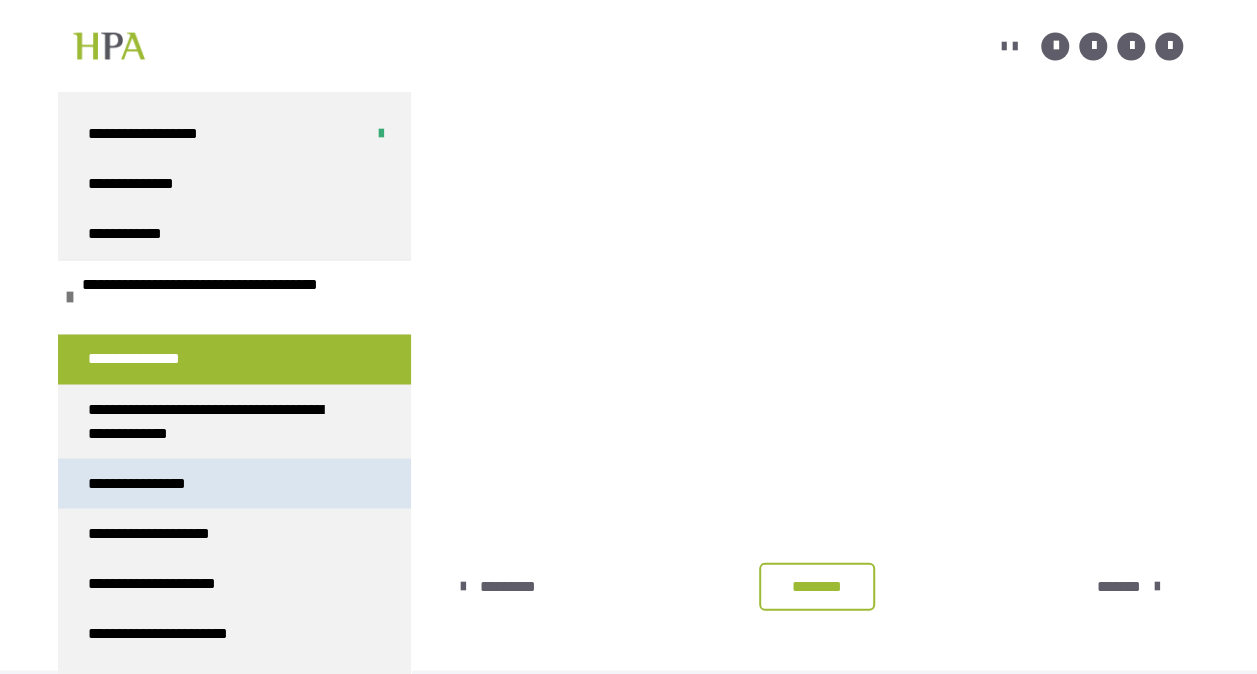click on "**********" at bounding box center (234, 483) 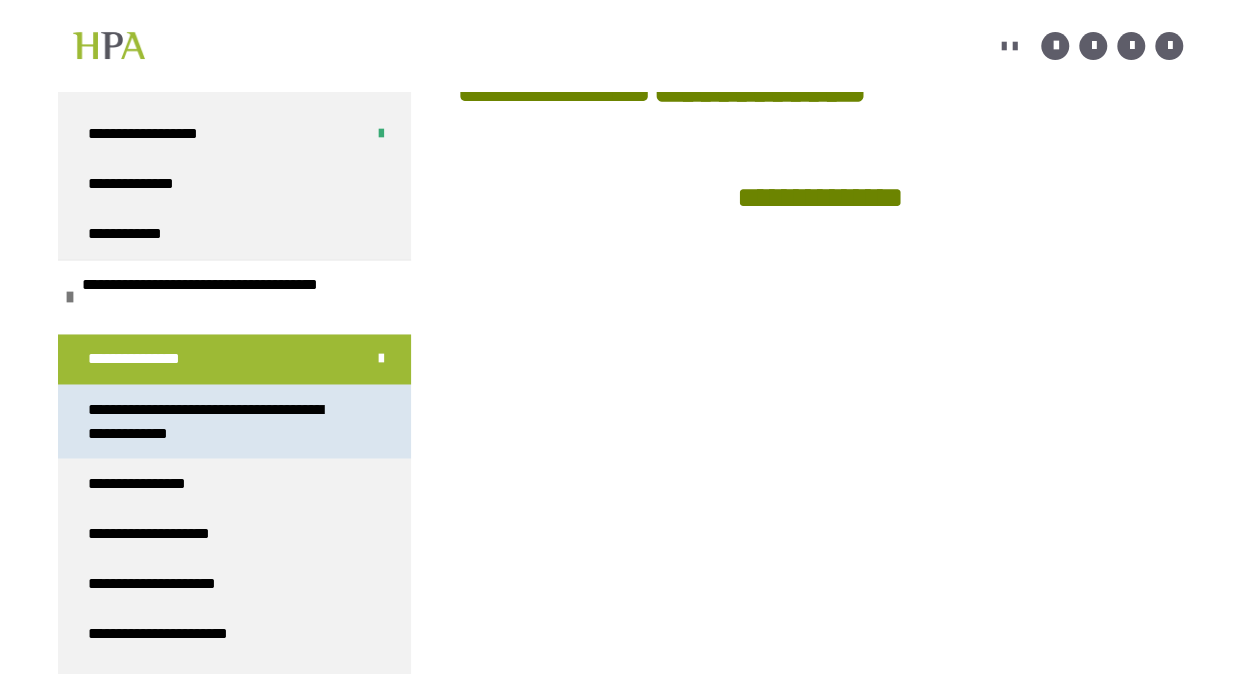 click on "**********" at bounding box center [219, 421] 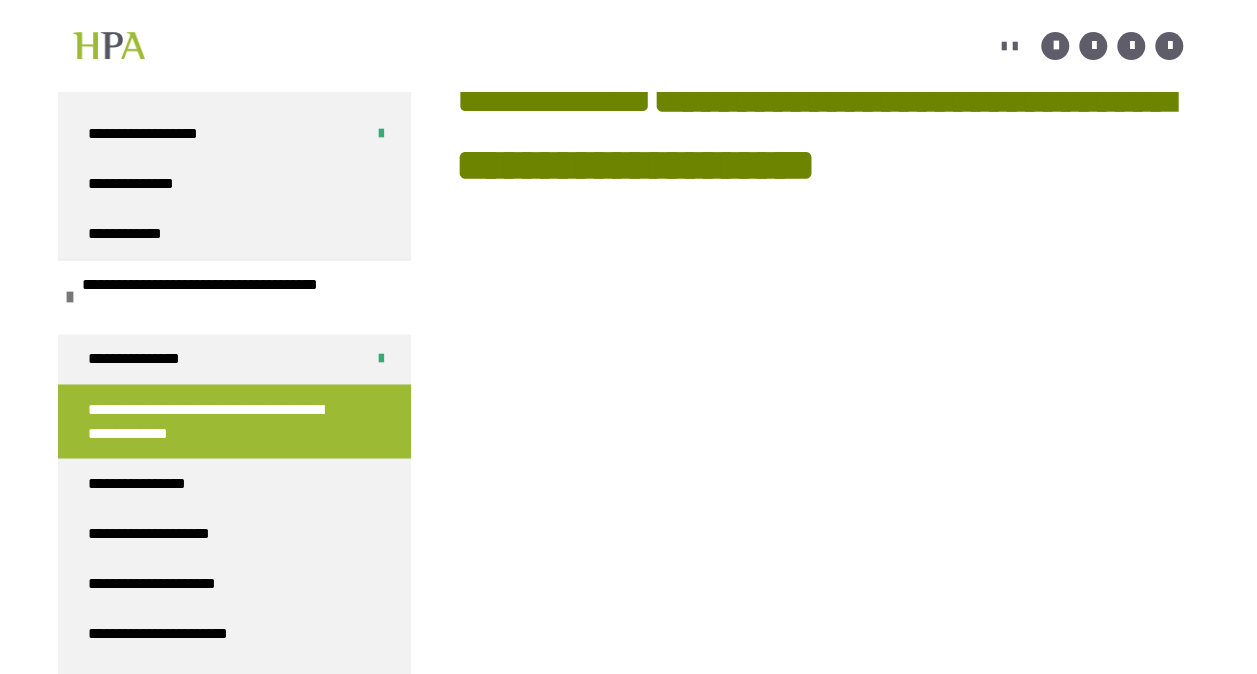 scroll, scrollTop: 556, scrollLeft: 0, axis: vertical 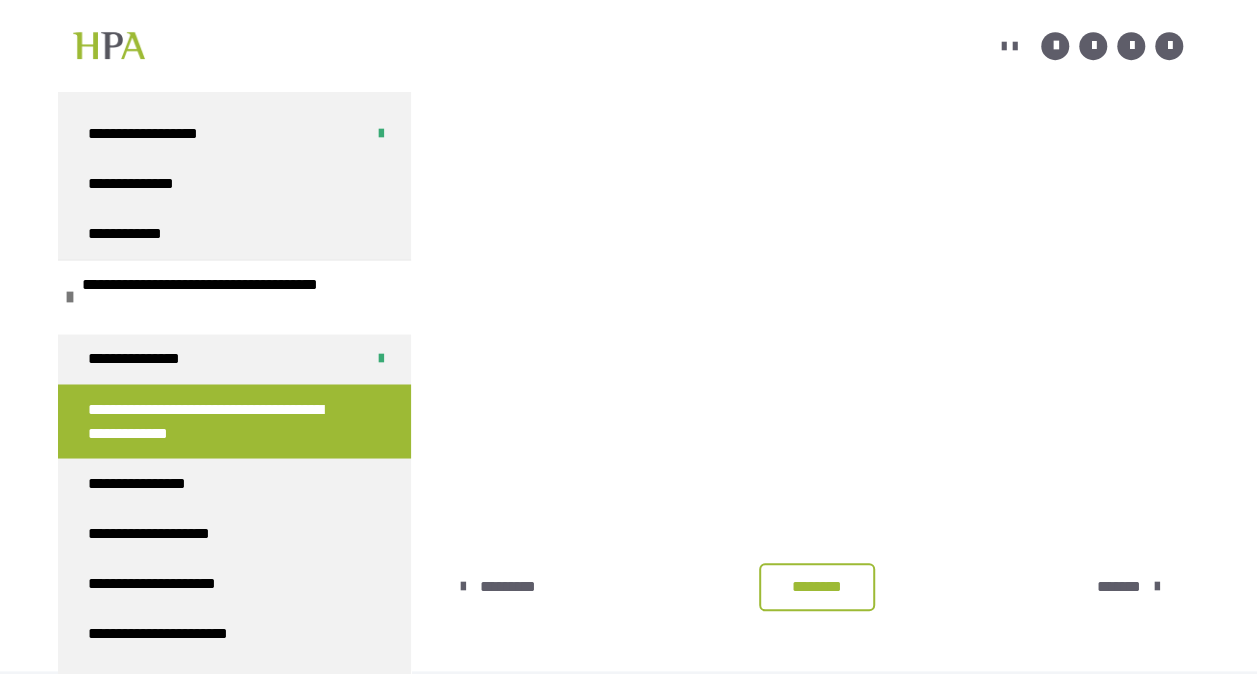 click on "********" at bounding box center [817, 587] 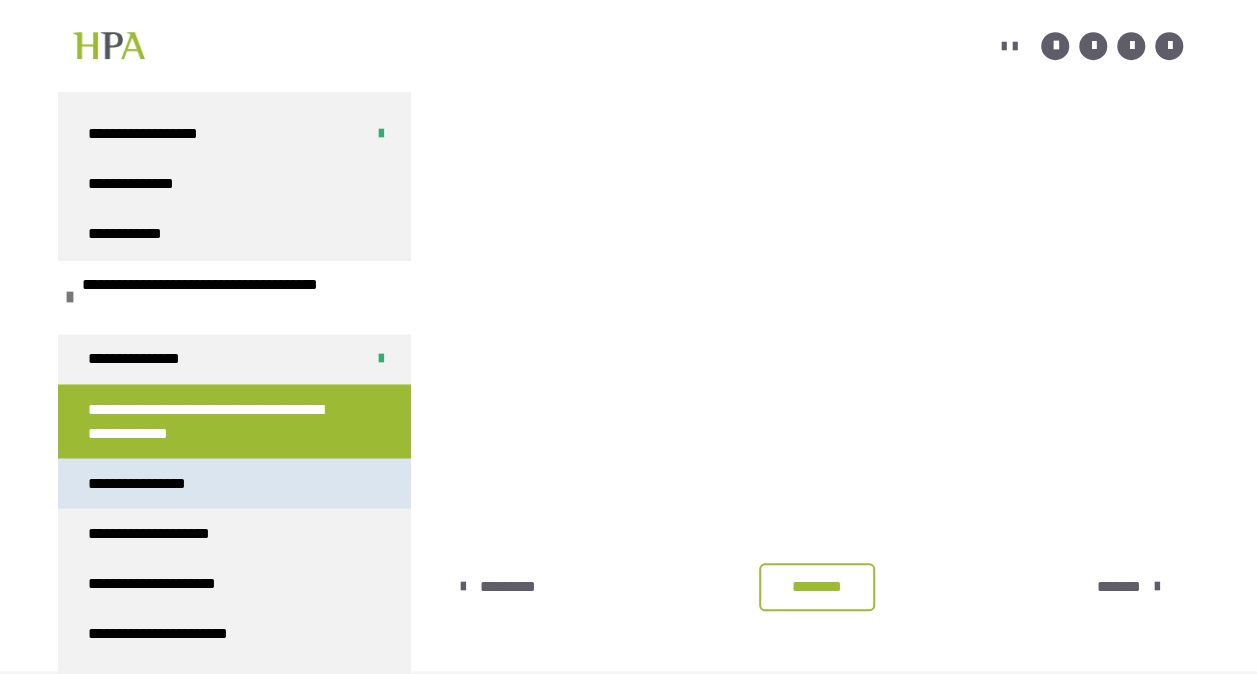 click on "**********" at bounding box center [150, 483] 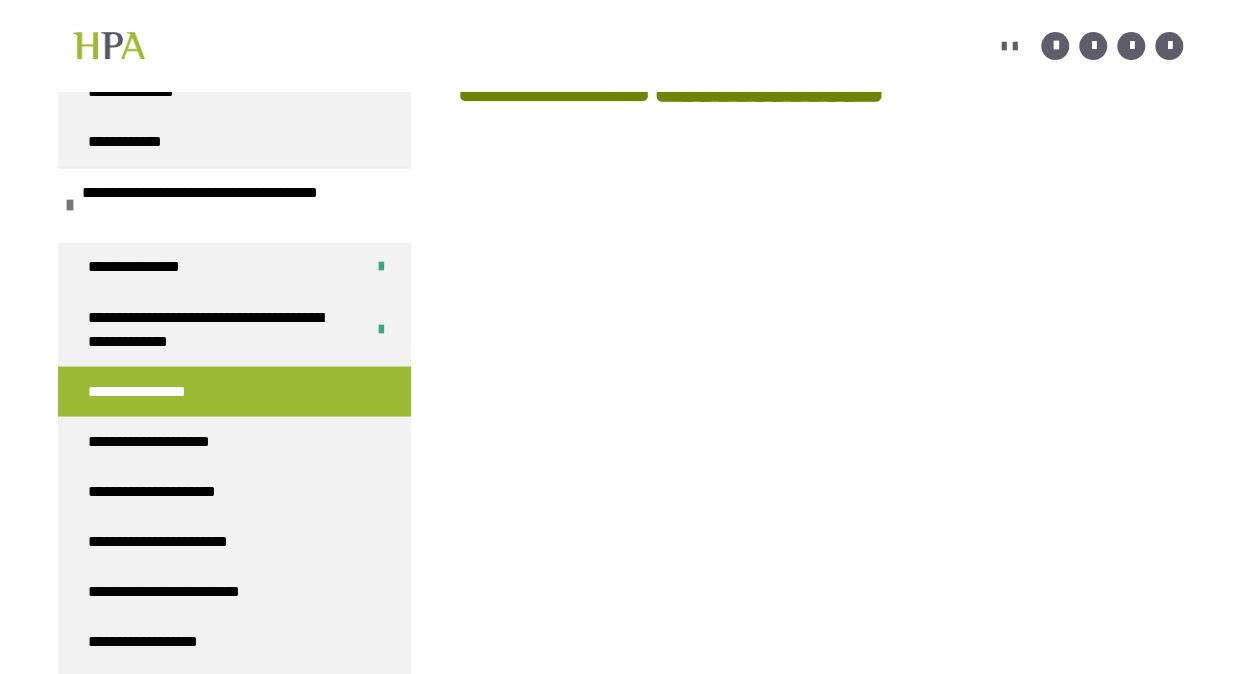 scroll, scrollTop: 1602, scrollLeft: 0, axis: vertical 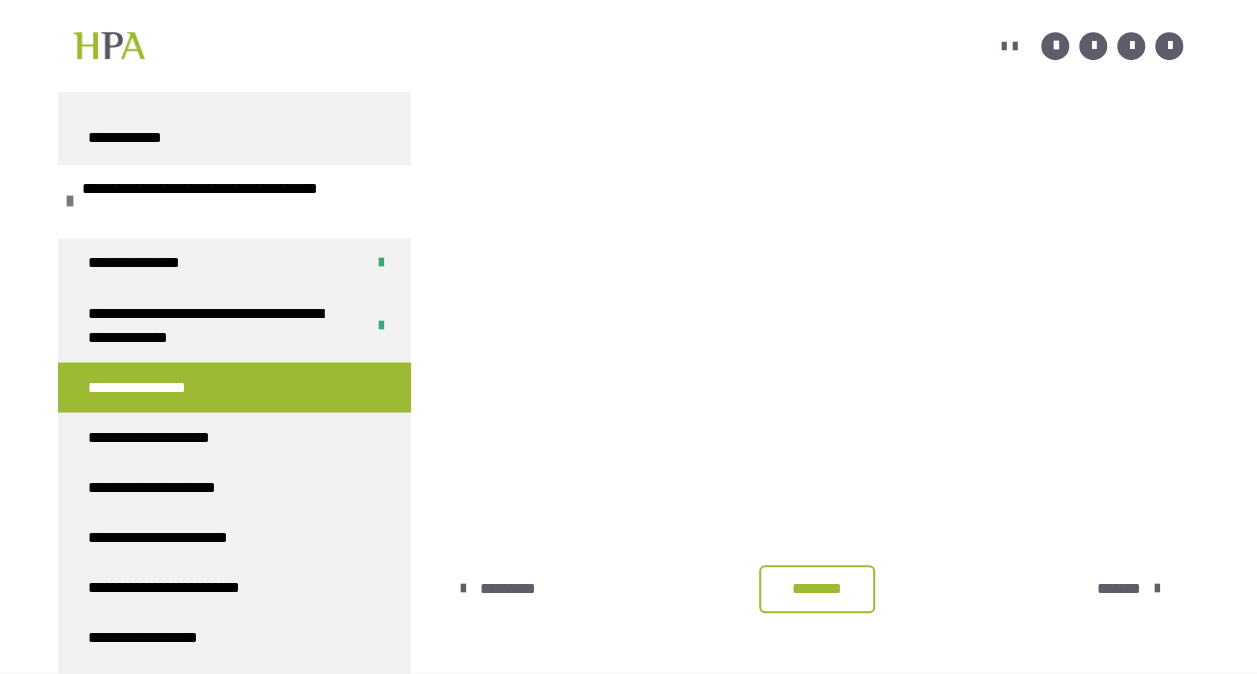 click on "********" at bounding box center (817, 589) 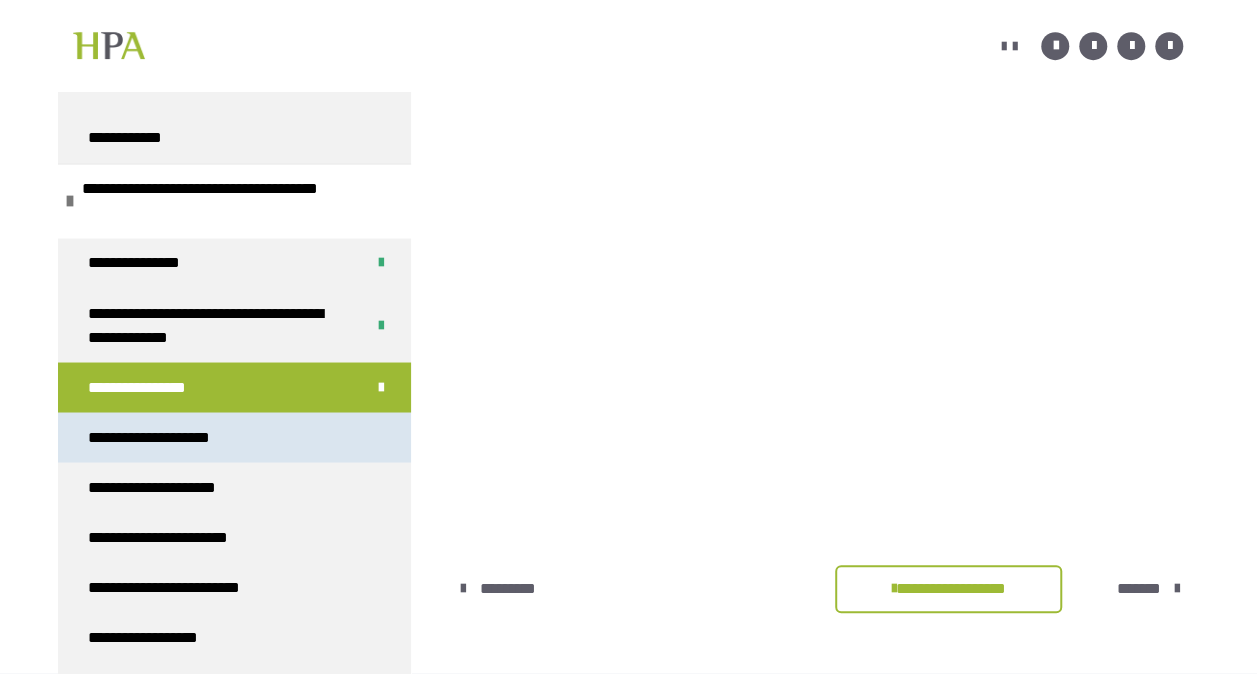 click on "**********" at bounding box center (234, 437) 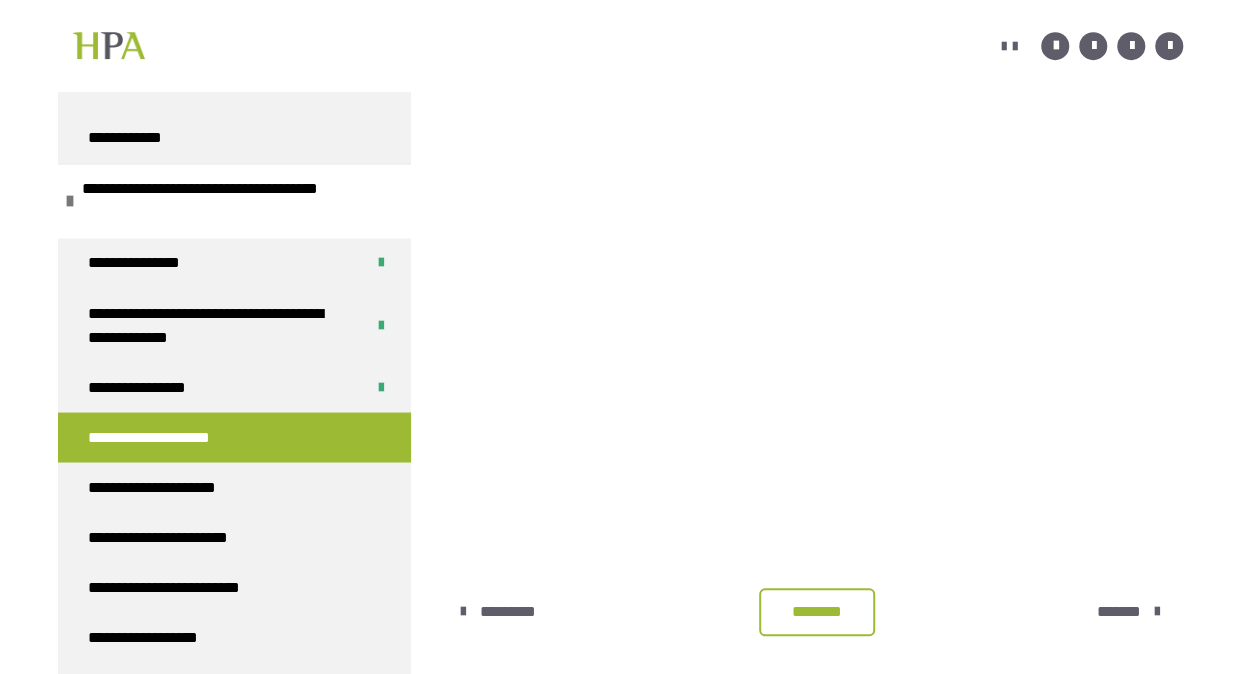 scroll, scrollTop: 462, scrollLeft: 0, axis: vertical 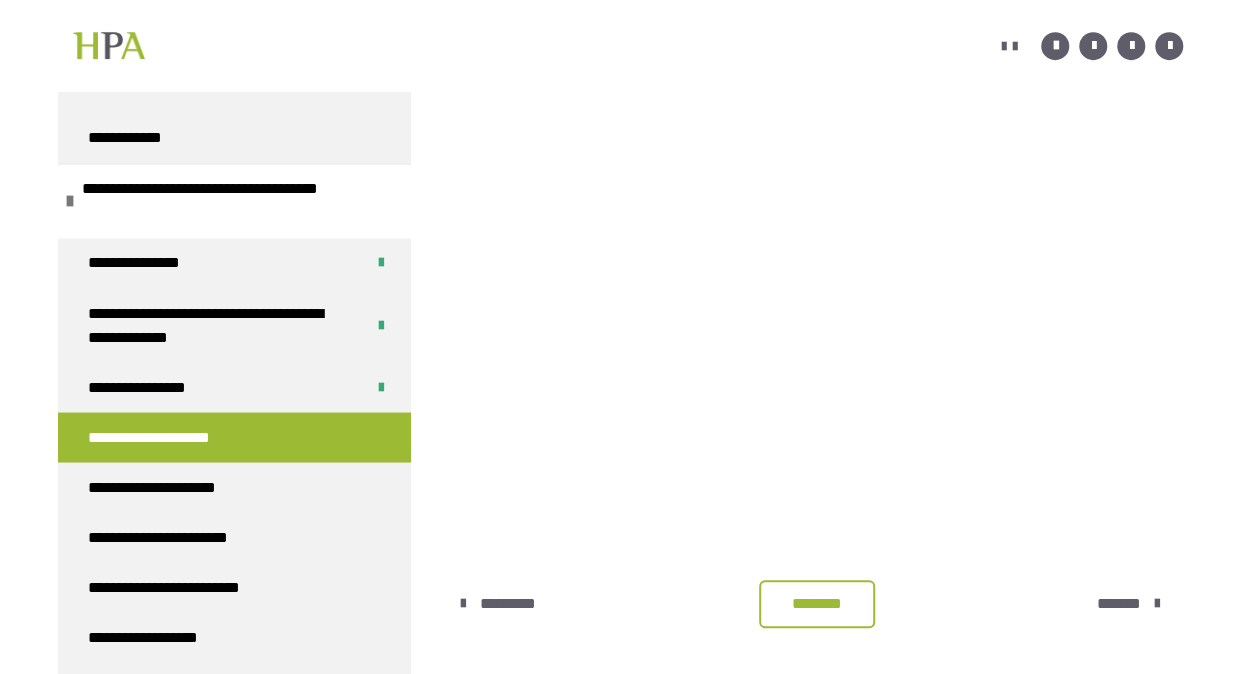 click on "********" at bounding box center [817, 604] 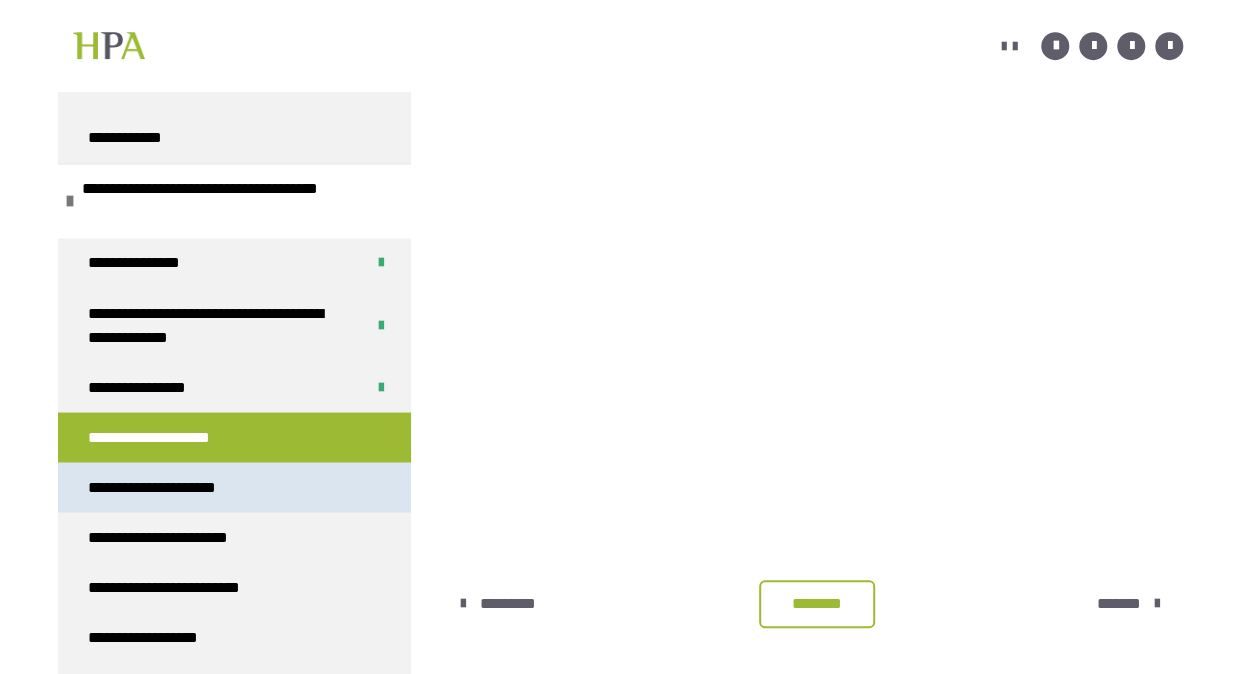 click on "**********" at bounding box center (234, 487) 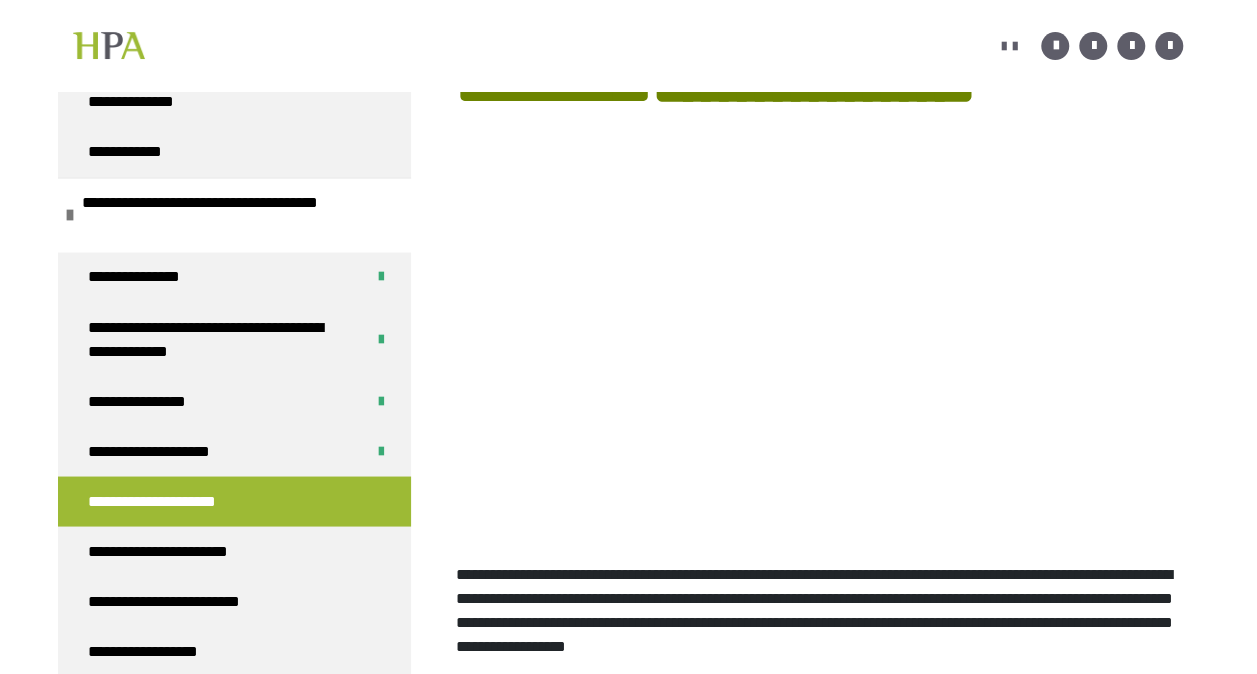 scroll, scrollTop: 1602, scrollLeft: 0, axis: vertical 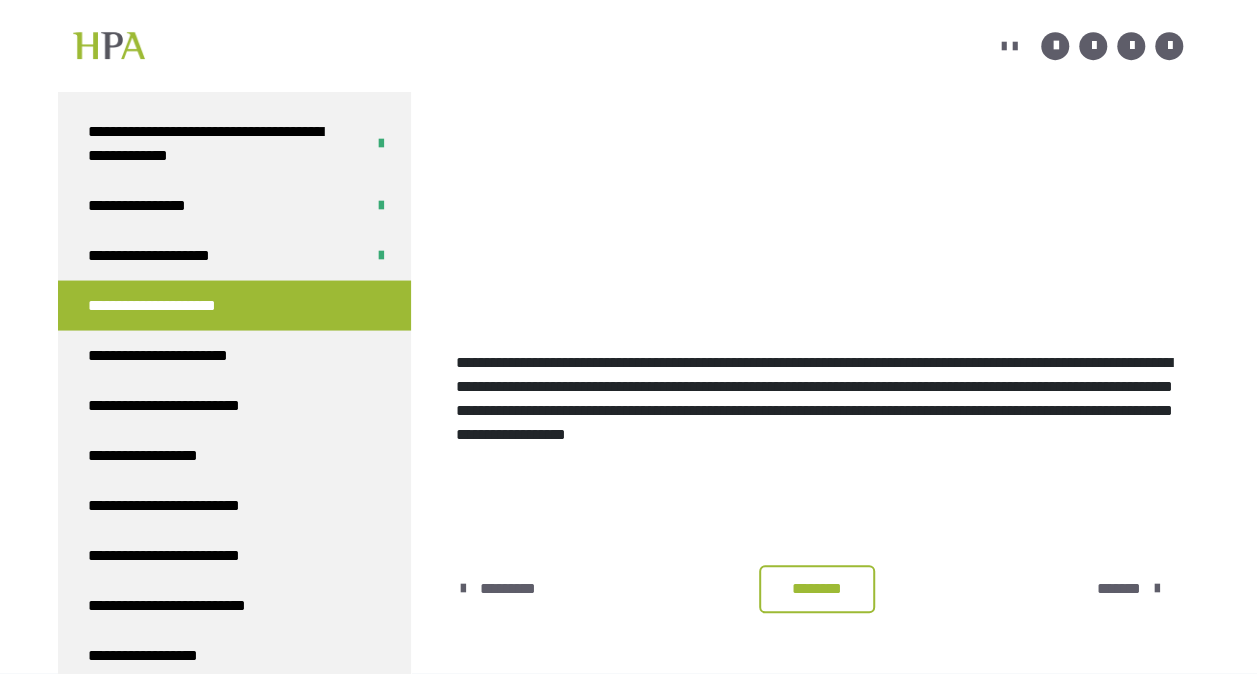 click on "********" at bounding box center (817, 589) 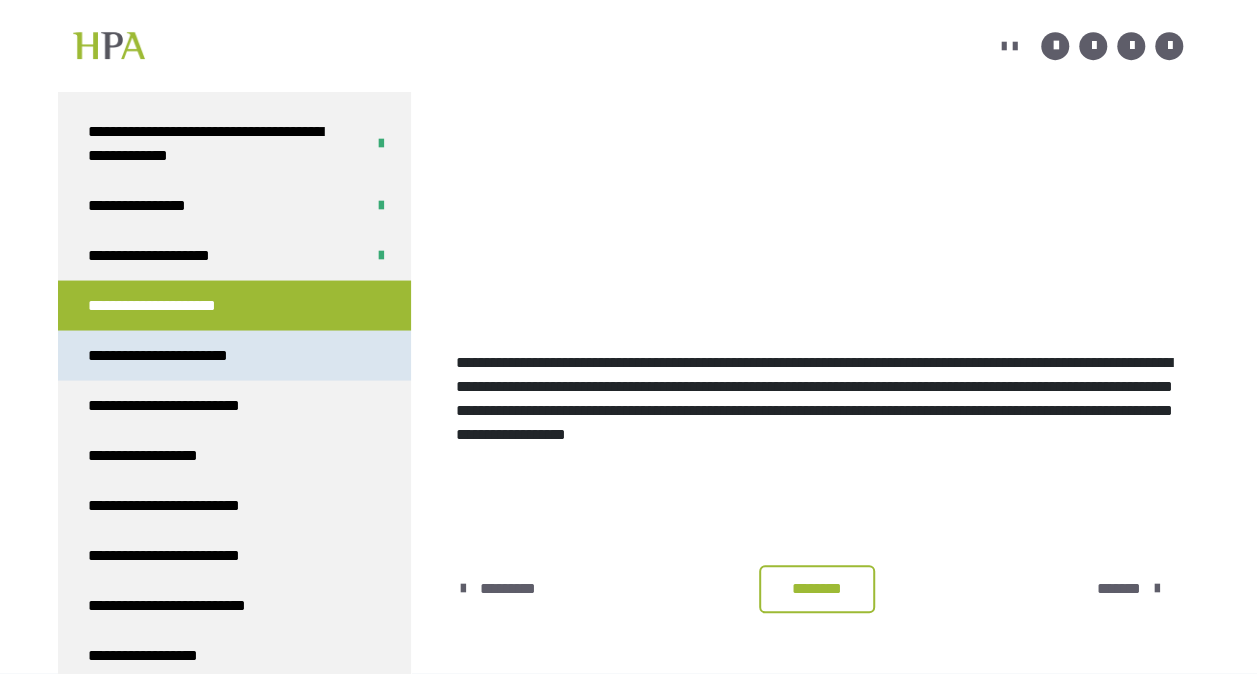 click on "**********" at bounding box center (183, 355) 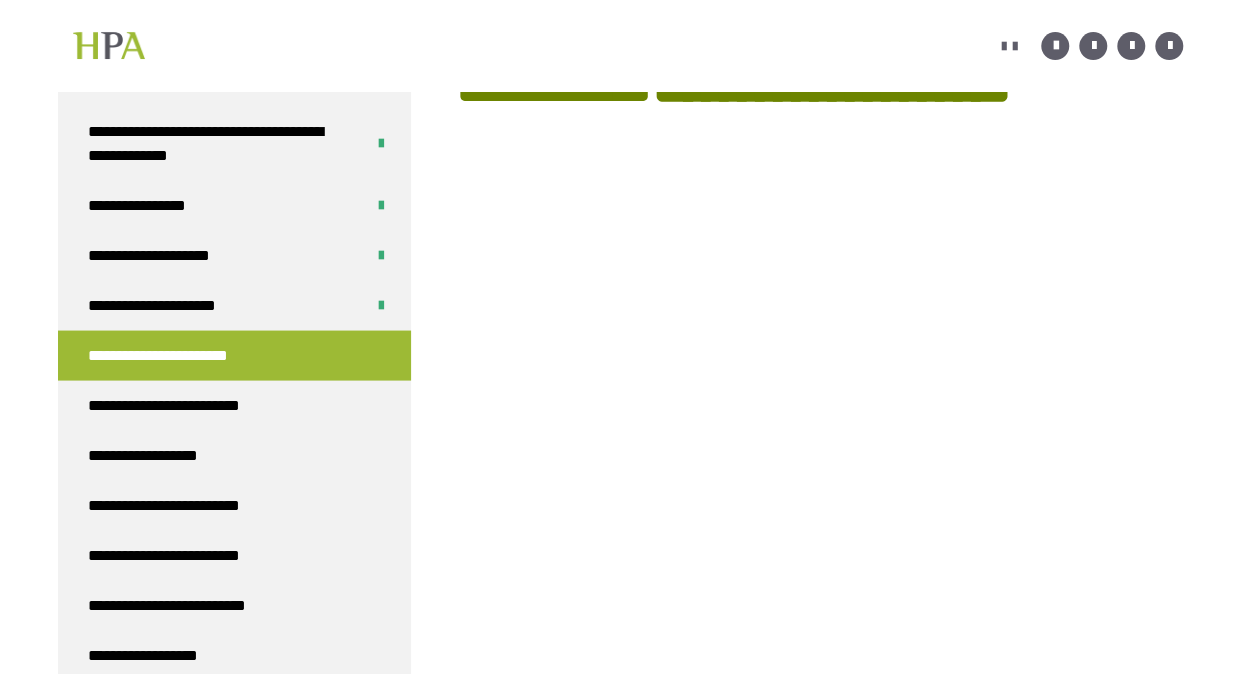 scroll, scrollTop: 477, scrollLeft: 0, axis: vertical 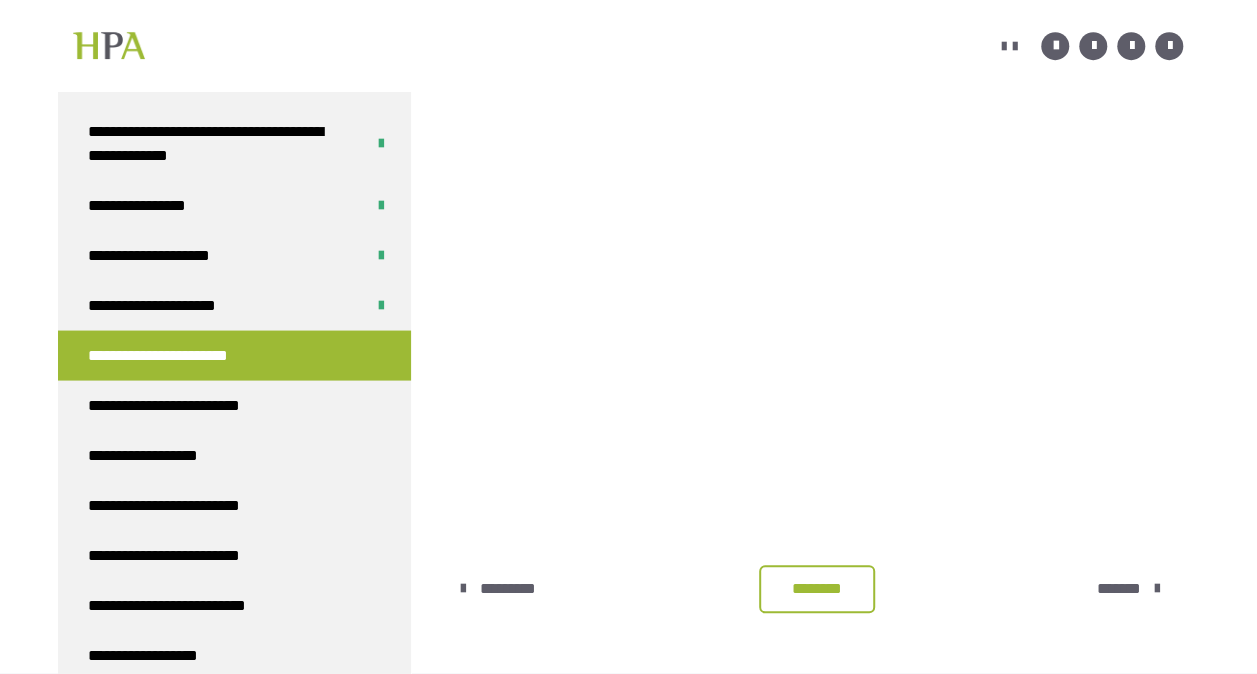 click on "********" at bounding box center [817, 589] 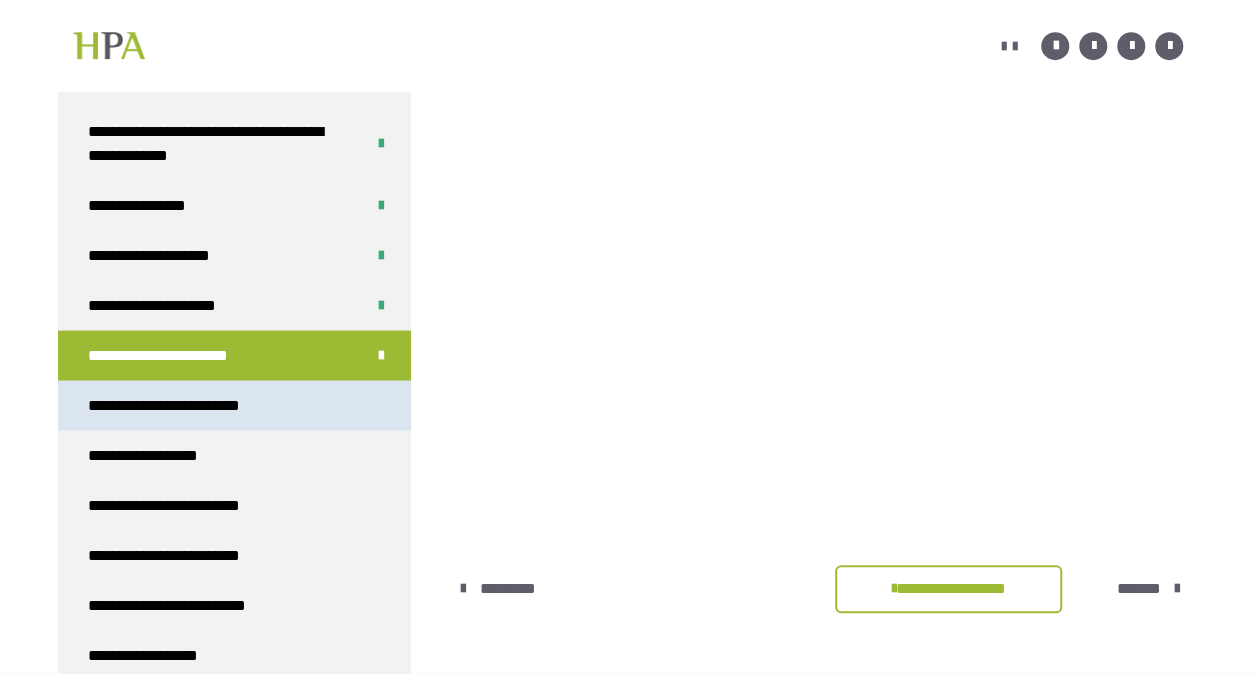 click on "**********" at bounding box center [185, 405] 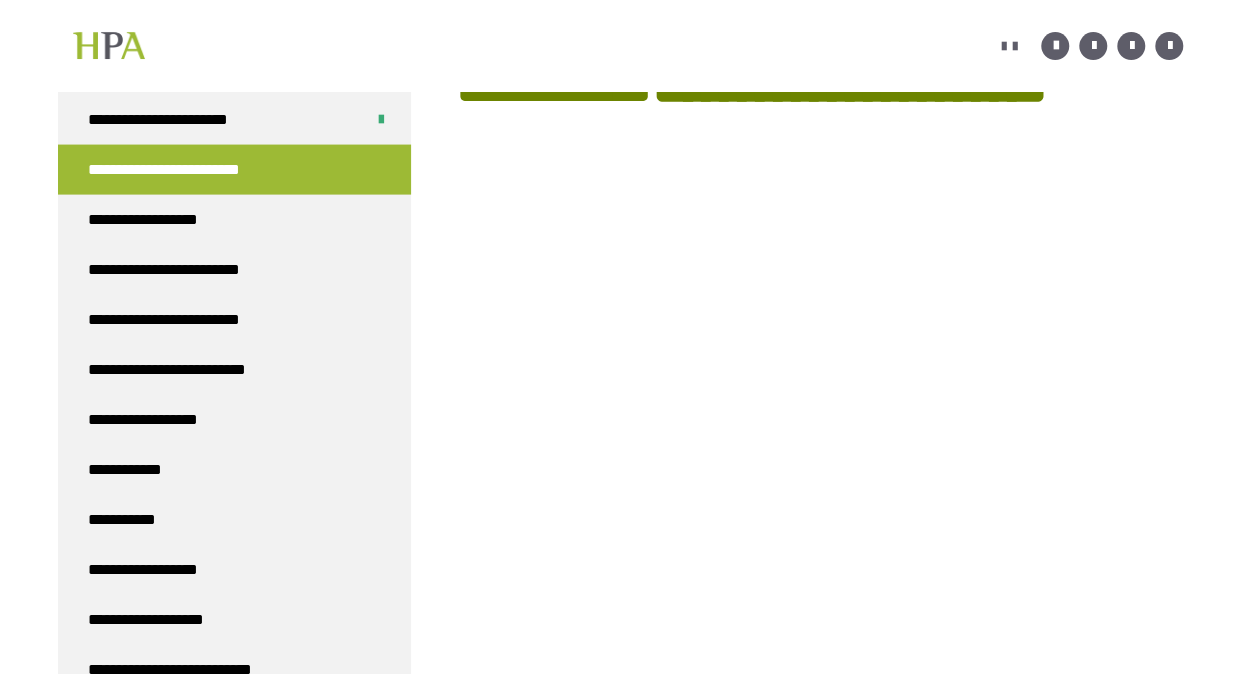 scroll, scrollTop: 2008, scrollLeft: 0, axis: vertical 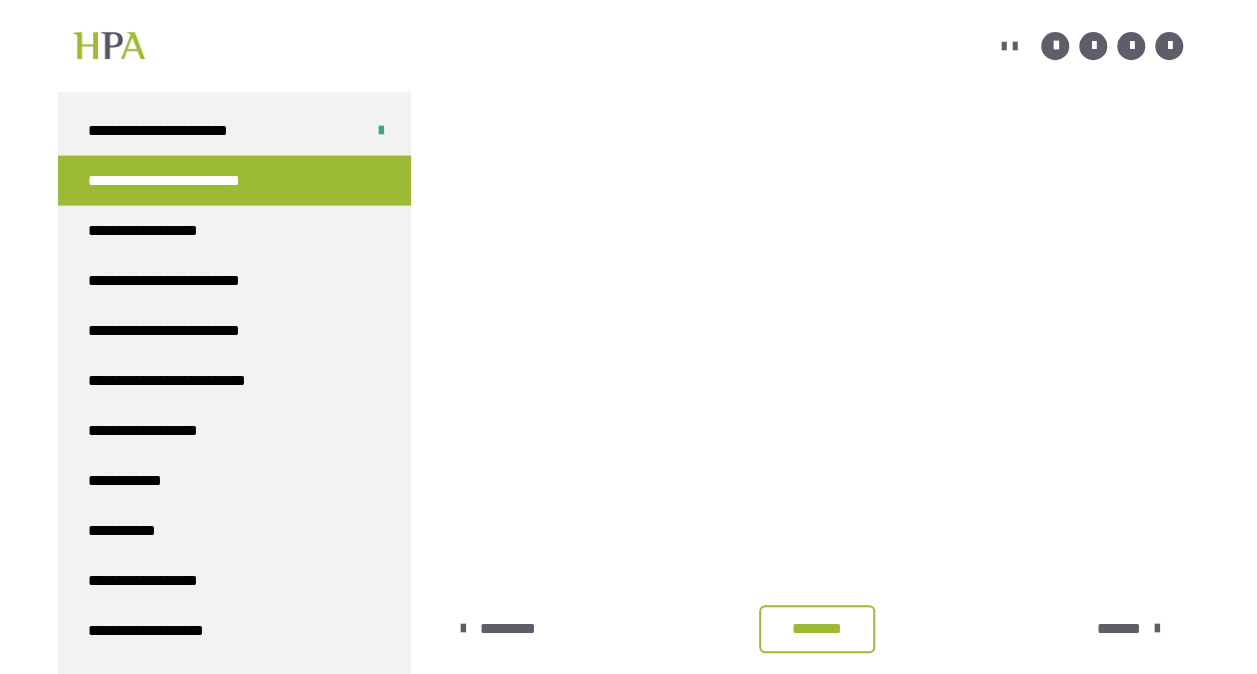 click on "********" at bounding box center [817, 629] 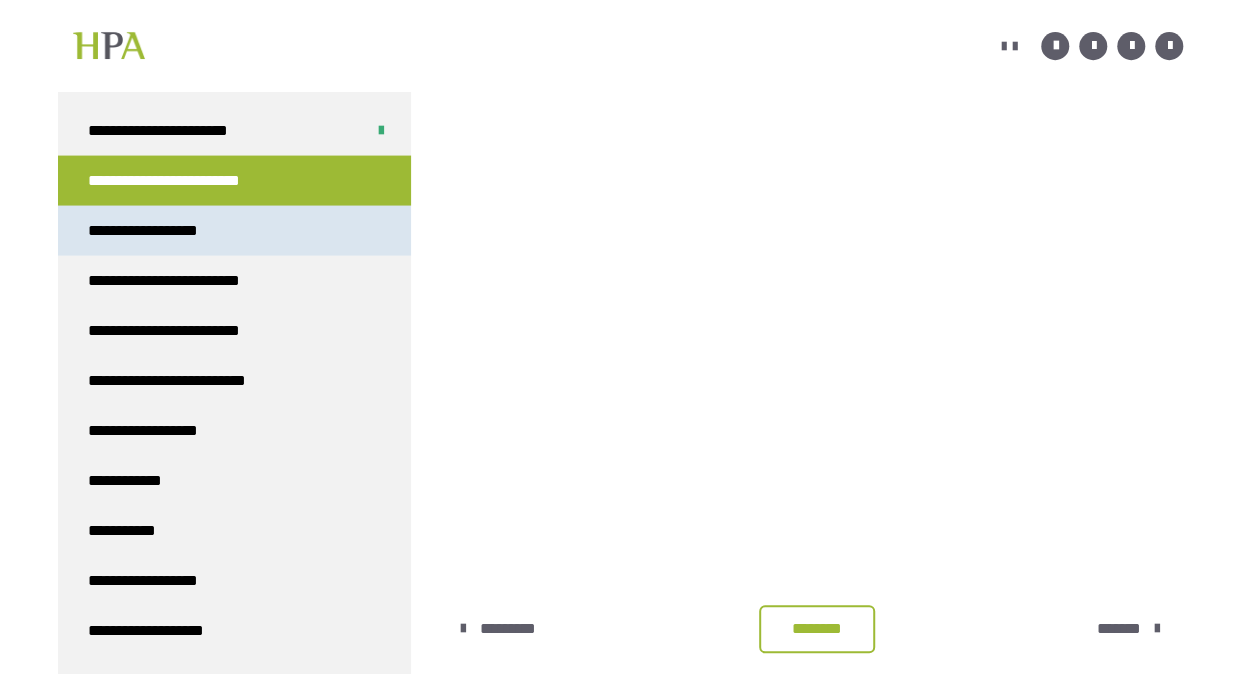 click on "**********" at bounding box center (234, 231) 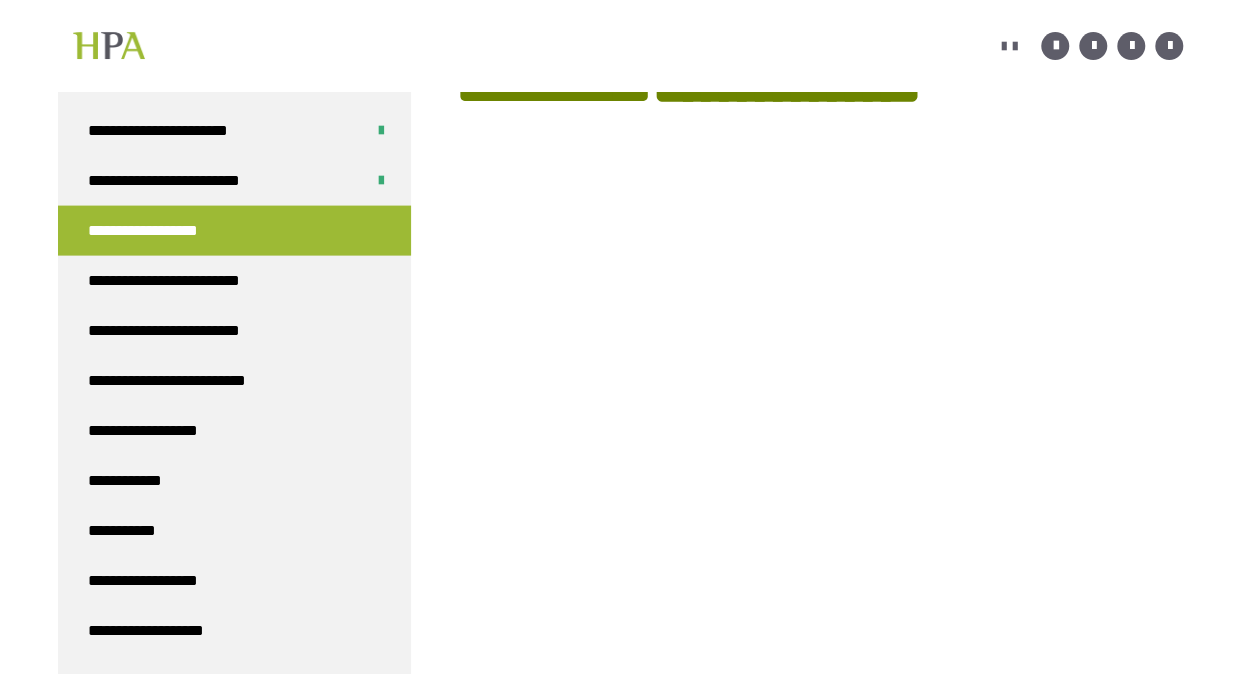 scroll, scrollTop: 477, scrollLeft: 0, axis: vertical 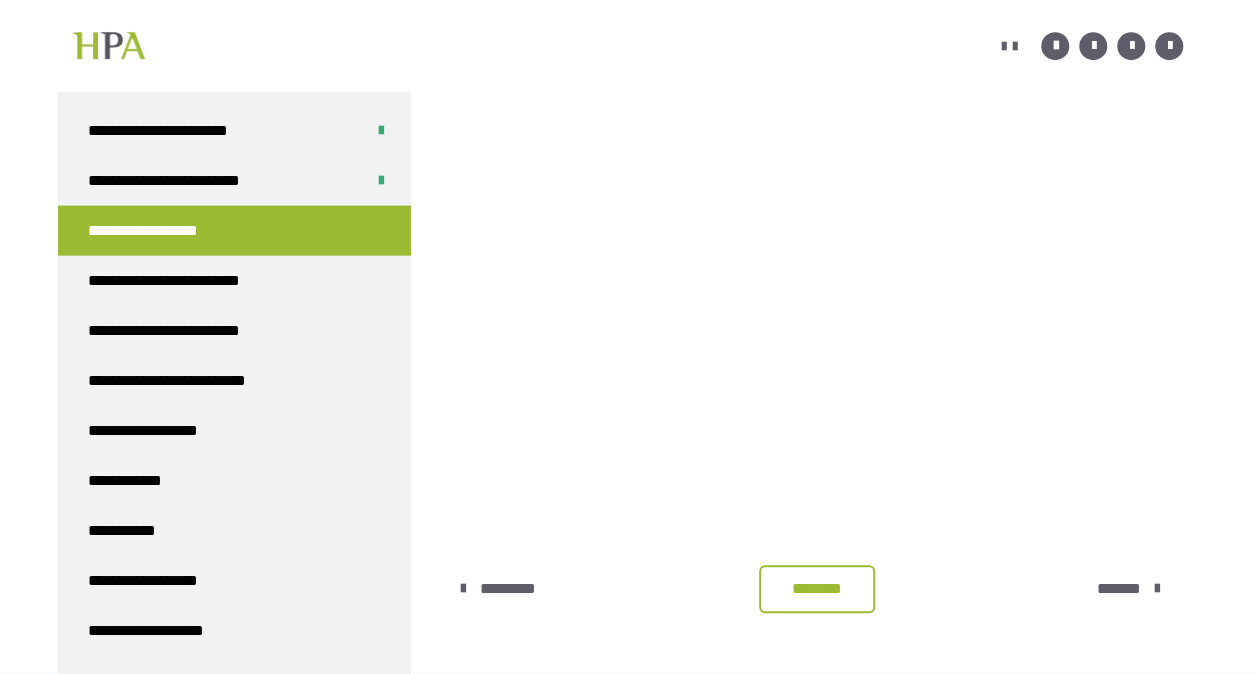 click on "********" at bounding box center (817, 589) 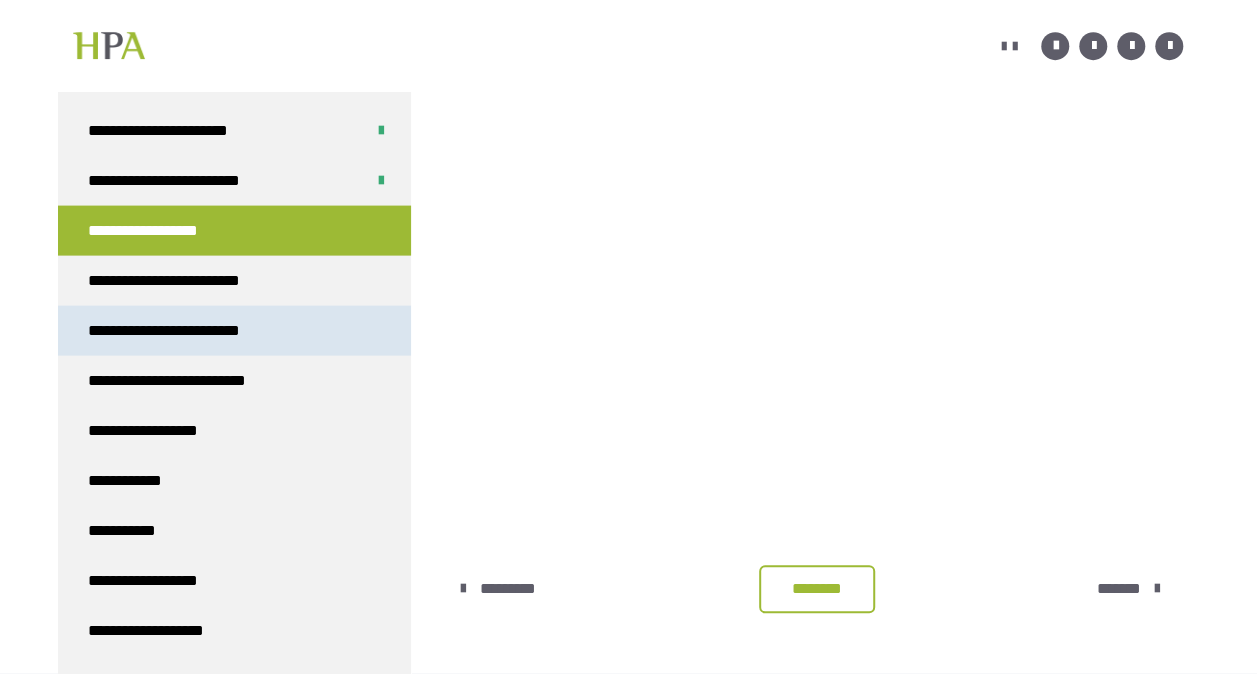 click on "**********" at bounding box center [189, 331] 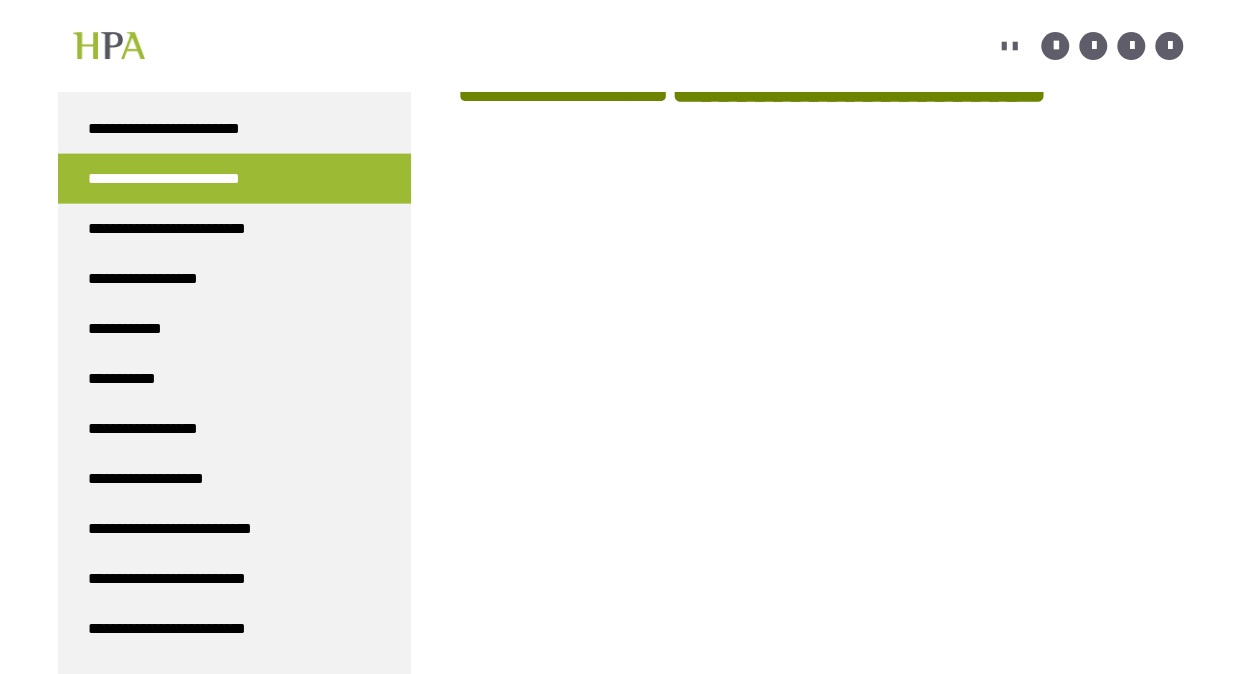 scroll, scrollTop: 2168, scrollLeft: 0, axis: vertical 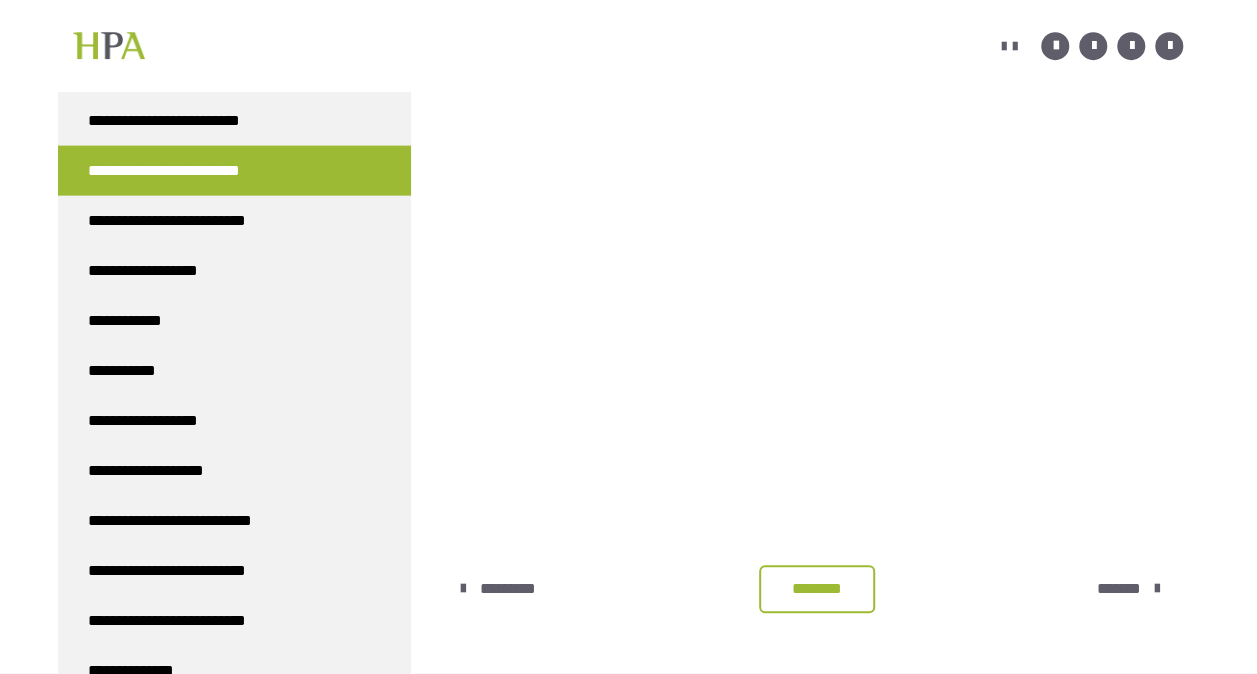 click on "********" at bounding box center [817, 589] 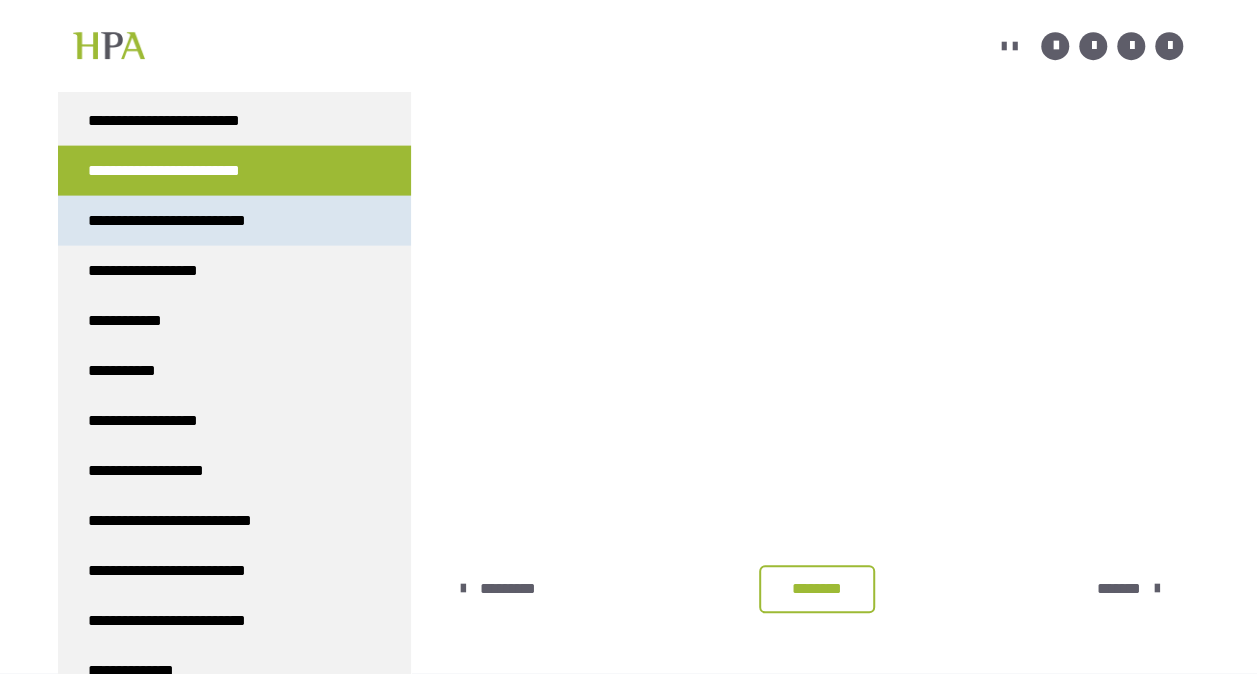 click on "**********" at bounding box center (234, 221) 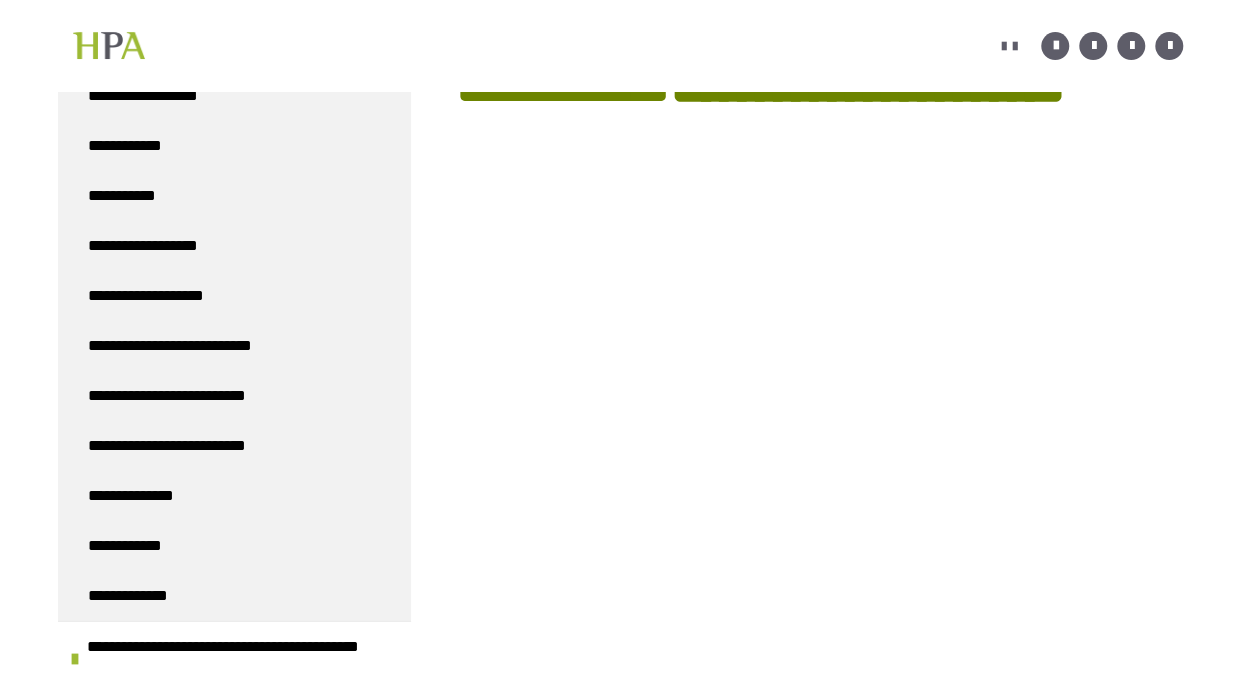 scroll, scrollTop: 2317, scrollLeft: 0, axis: vertical 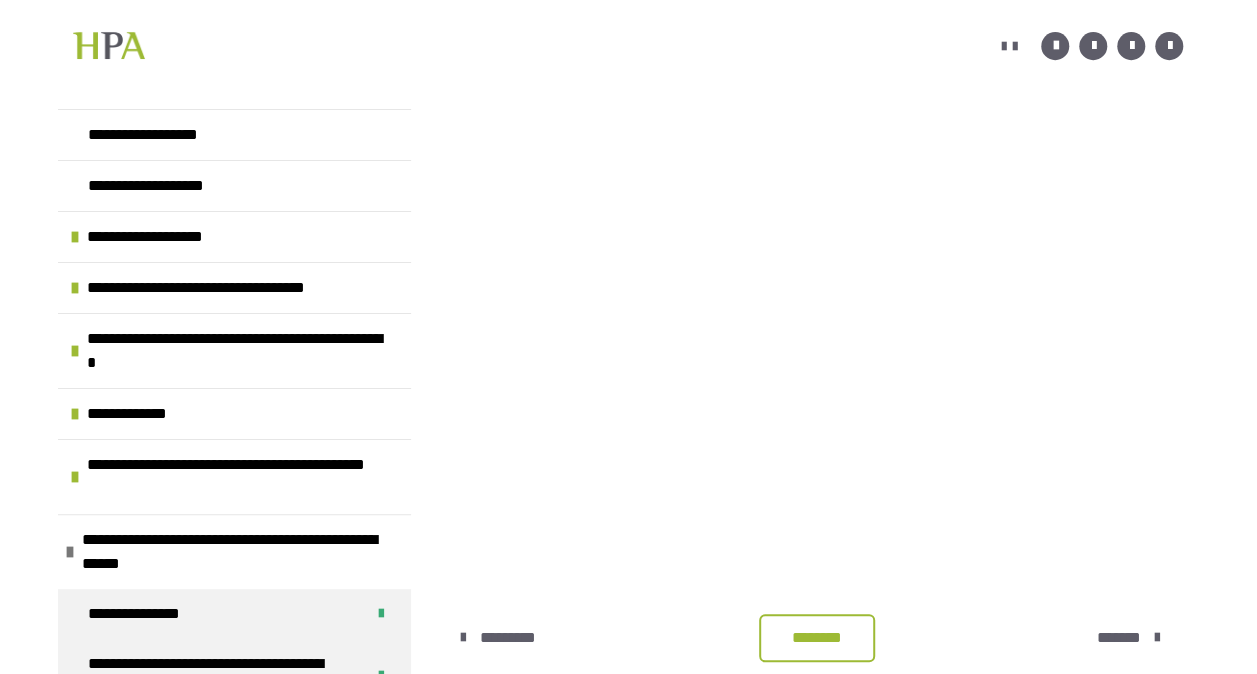 click on "********" at bounding box center (817, 638) 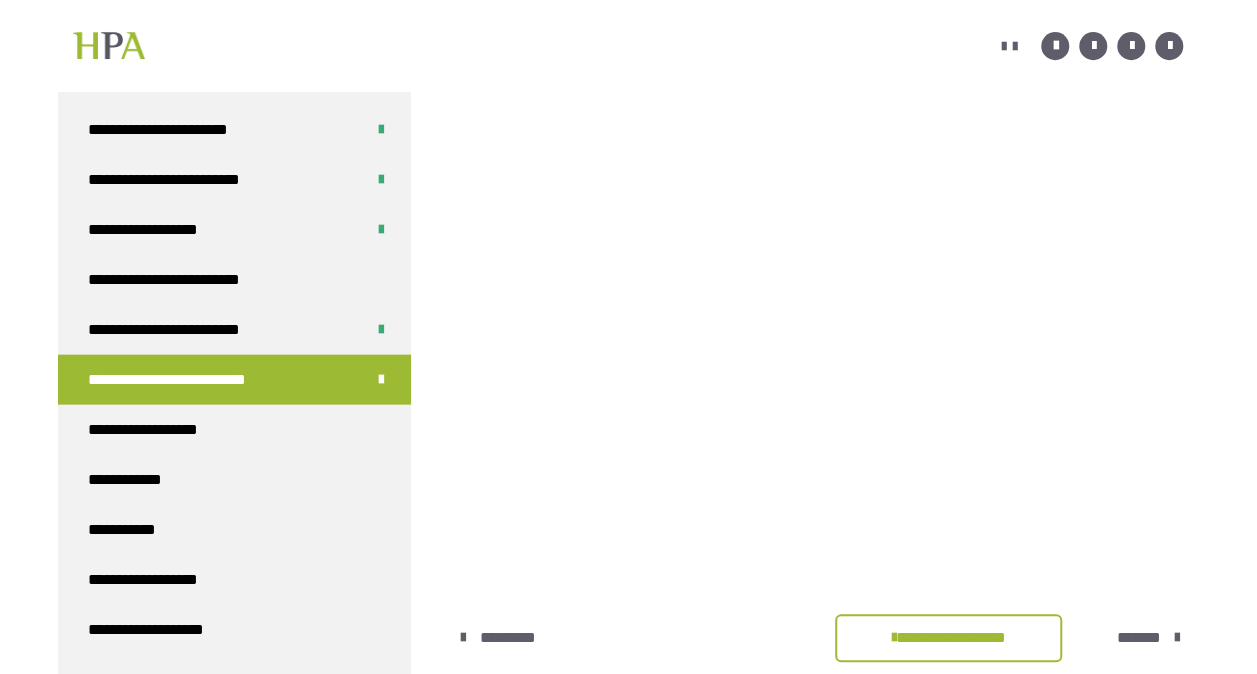 scroll, scrollTop: 2028, scrollLeft: 0, axis: vertical 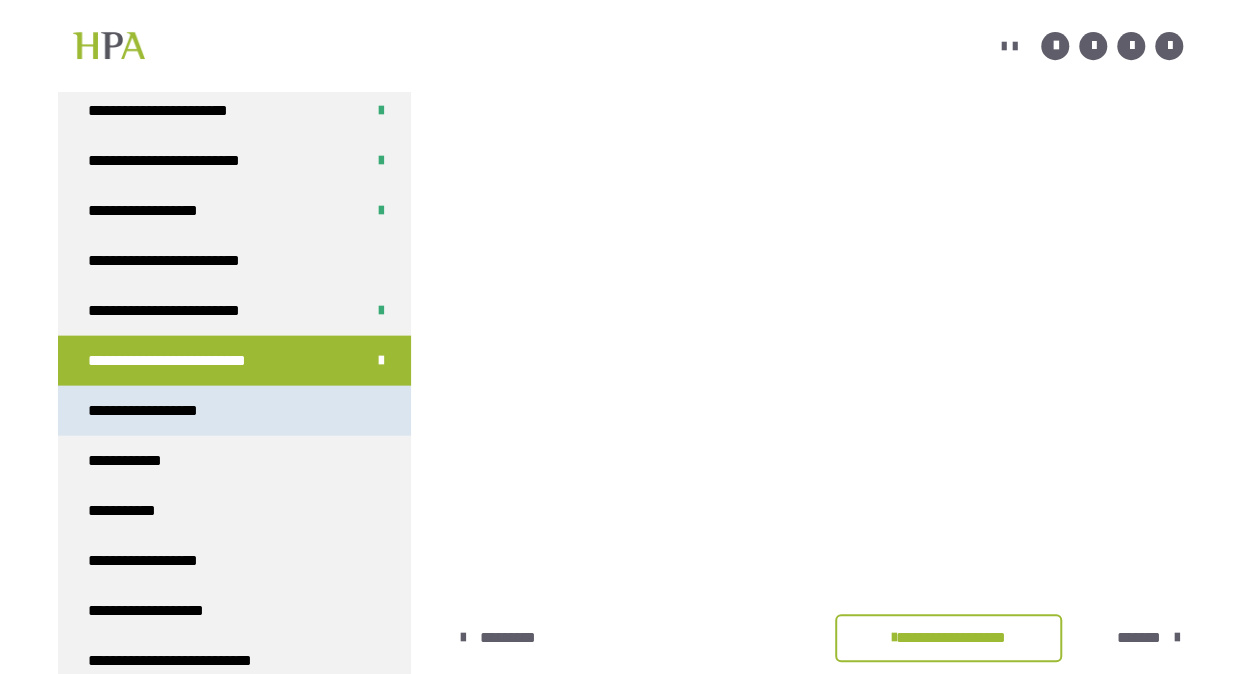 click on "**********" at bounding box center [158, 411] 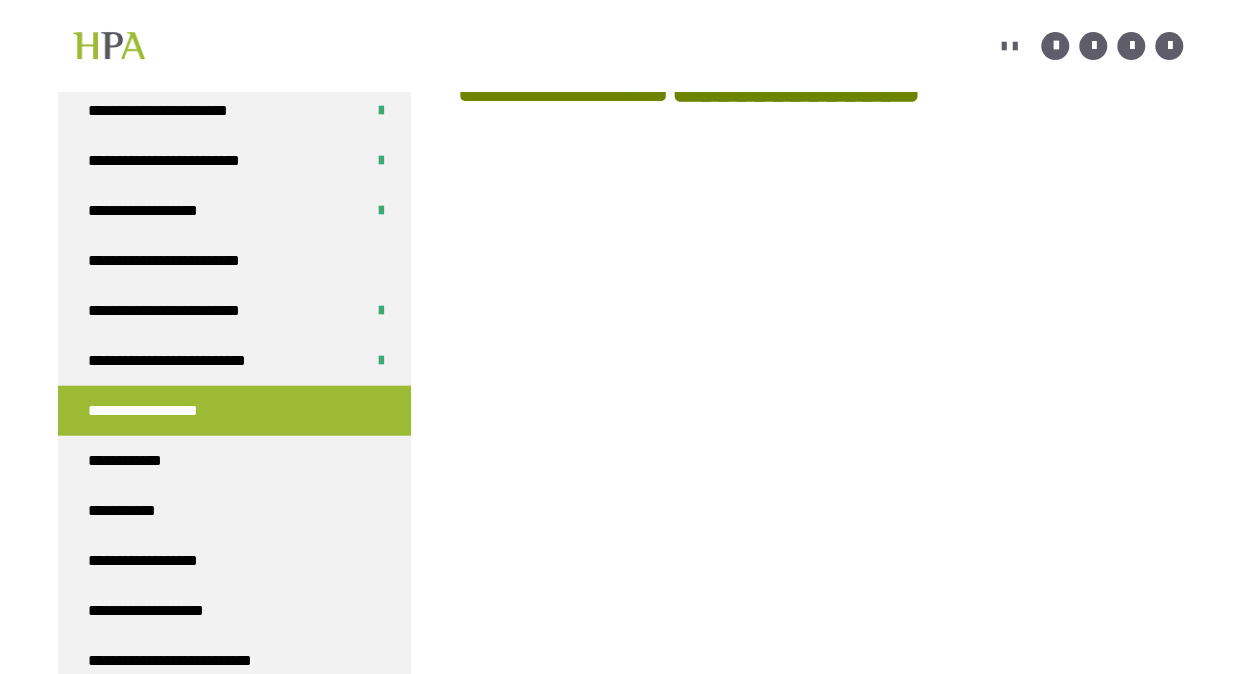 scroll, scrollTop: 477, scrollLeft: 0, axis: vertical 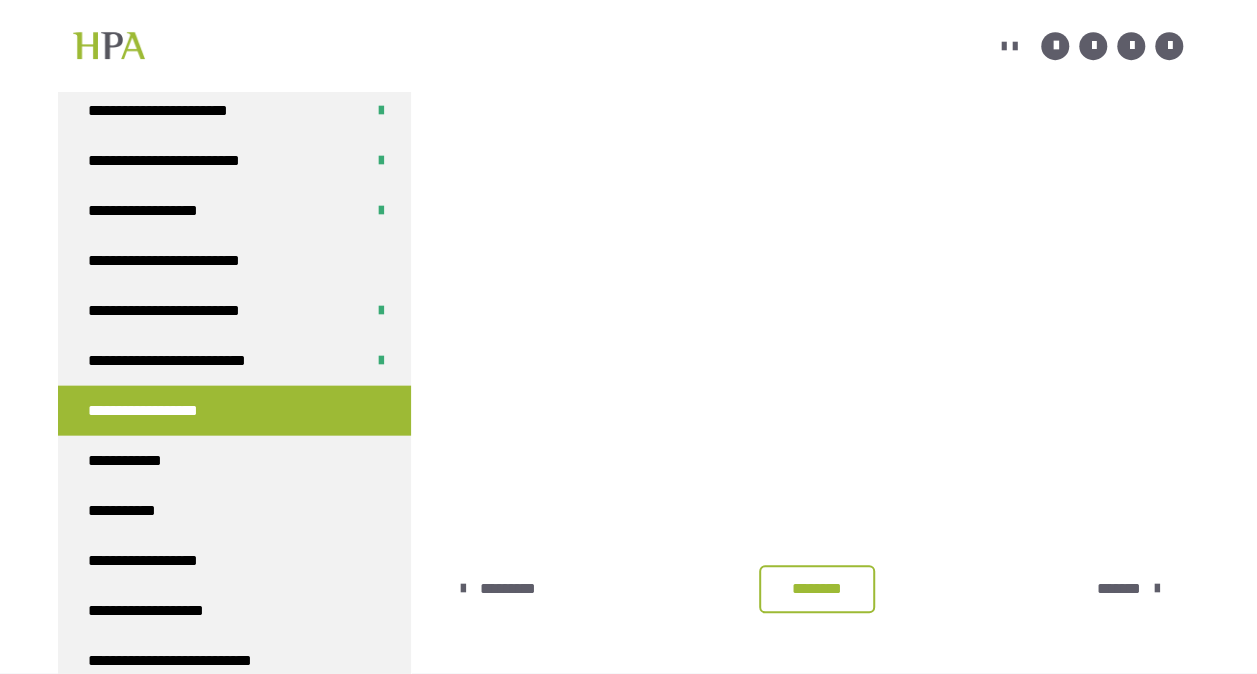 click on "********" at bounding box center (817, 589) 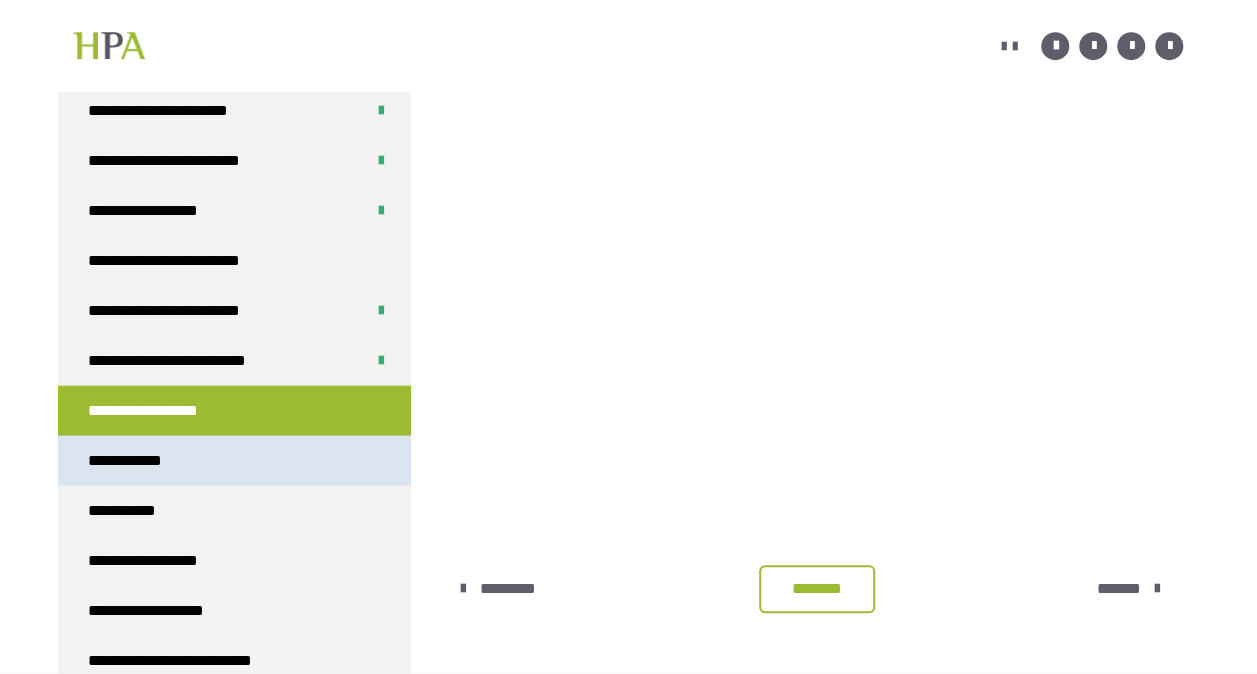 click on "**********" at bounding box center (234, 461) 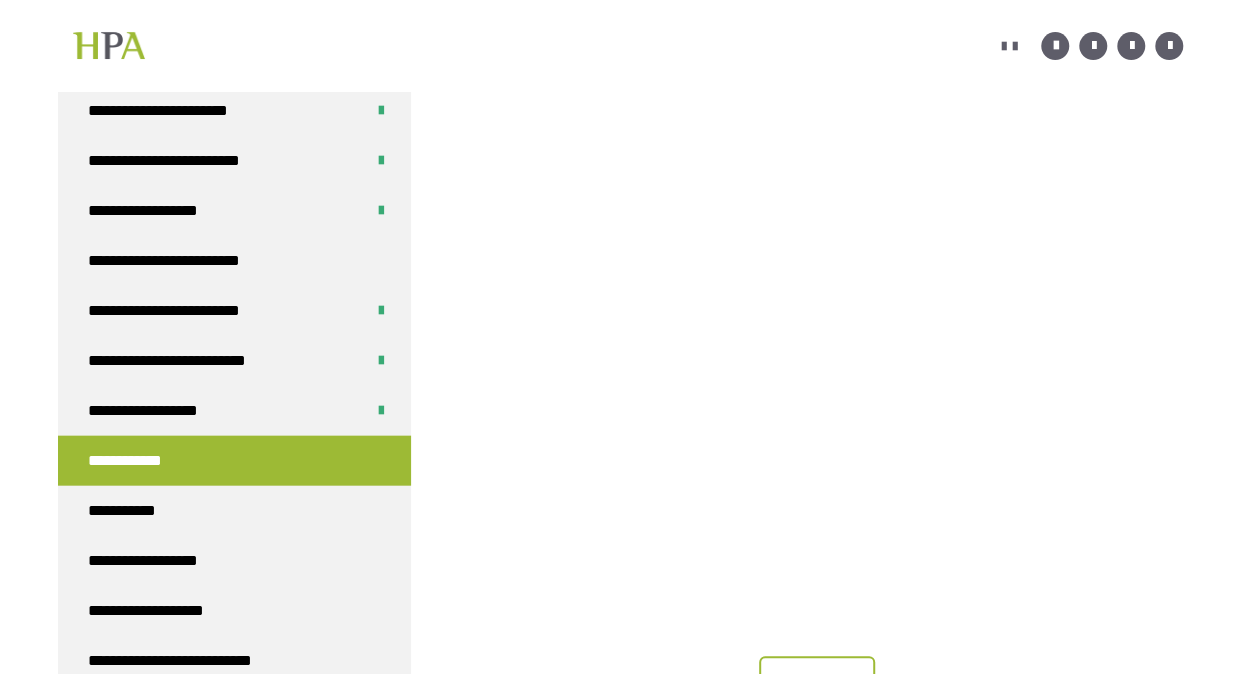 scroll, scrollTop: 374, scrollLeft: 0, axis: vertical 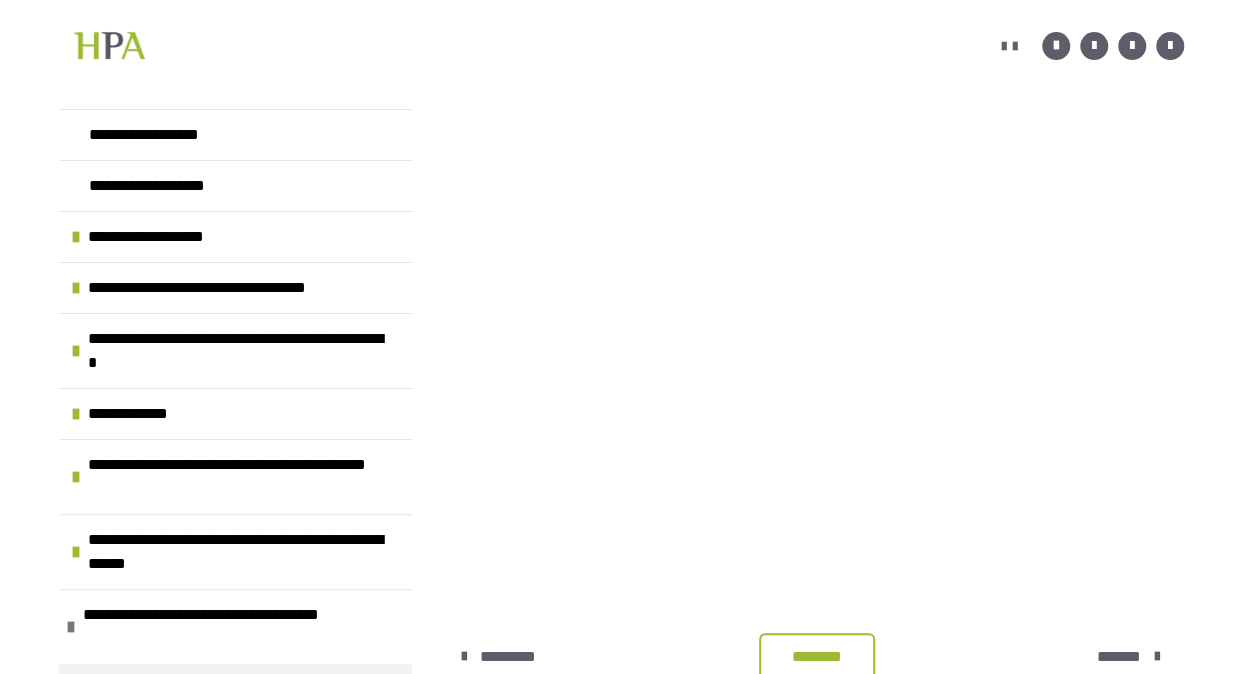 click on "********" at bounding box center [817, 657] 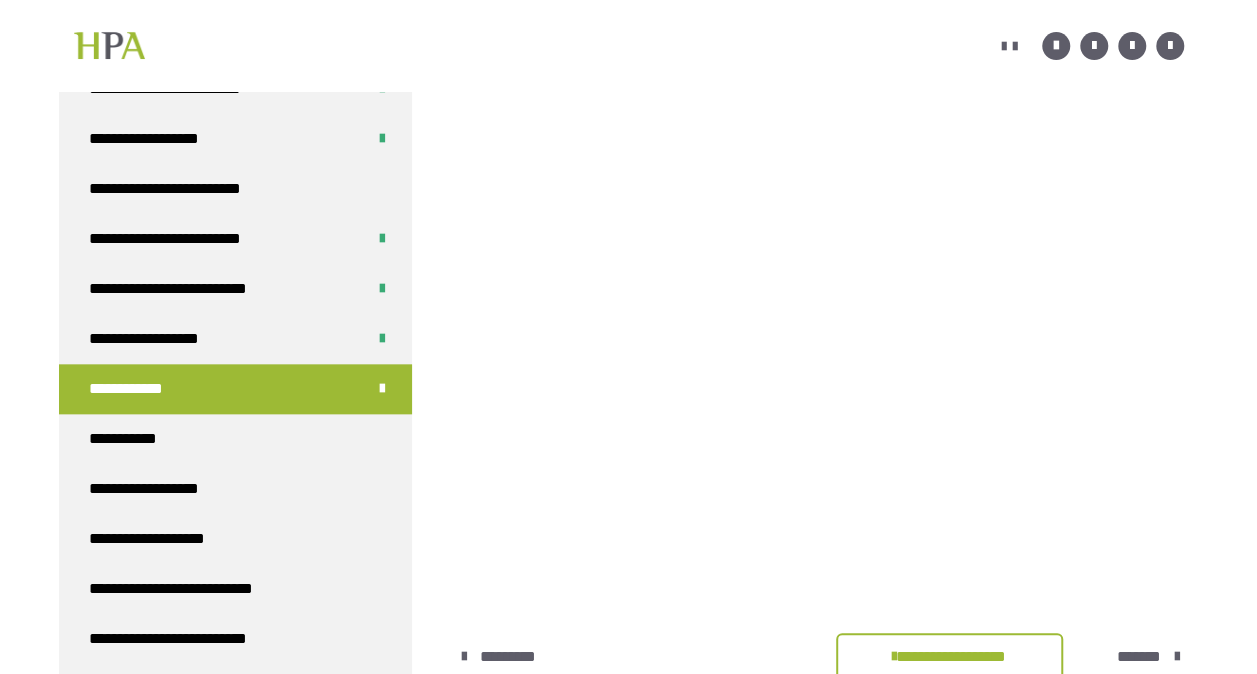 scroll, scrollTop: 994, scrollLeft: 0, axis: vertical 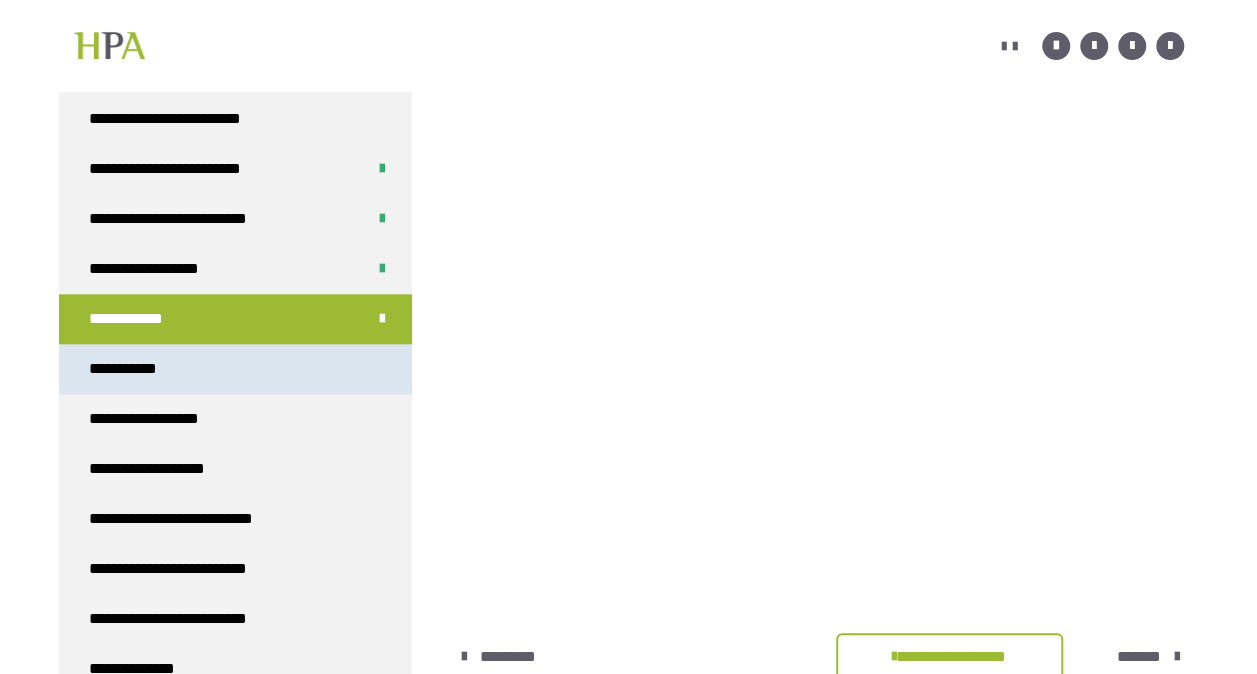 click on "**********" at bounding box center (235, 369) 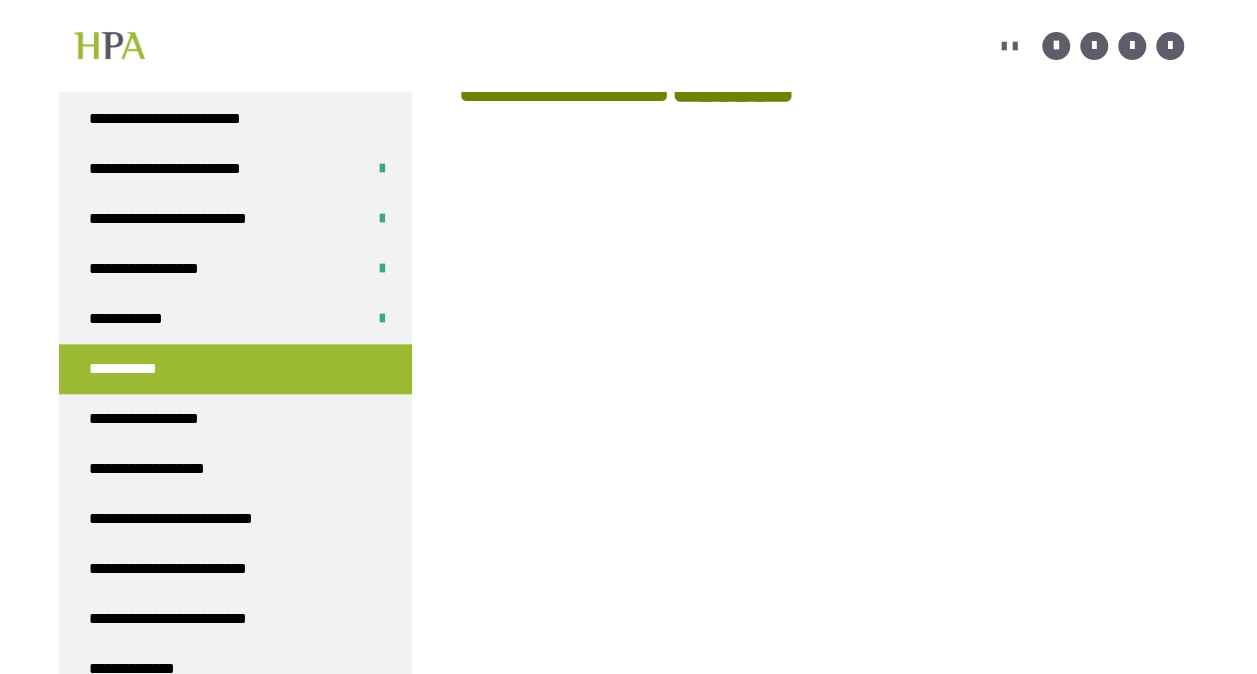 scroll, scrollTop: 466, scrollLeft: 0, axis: vertical 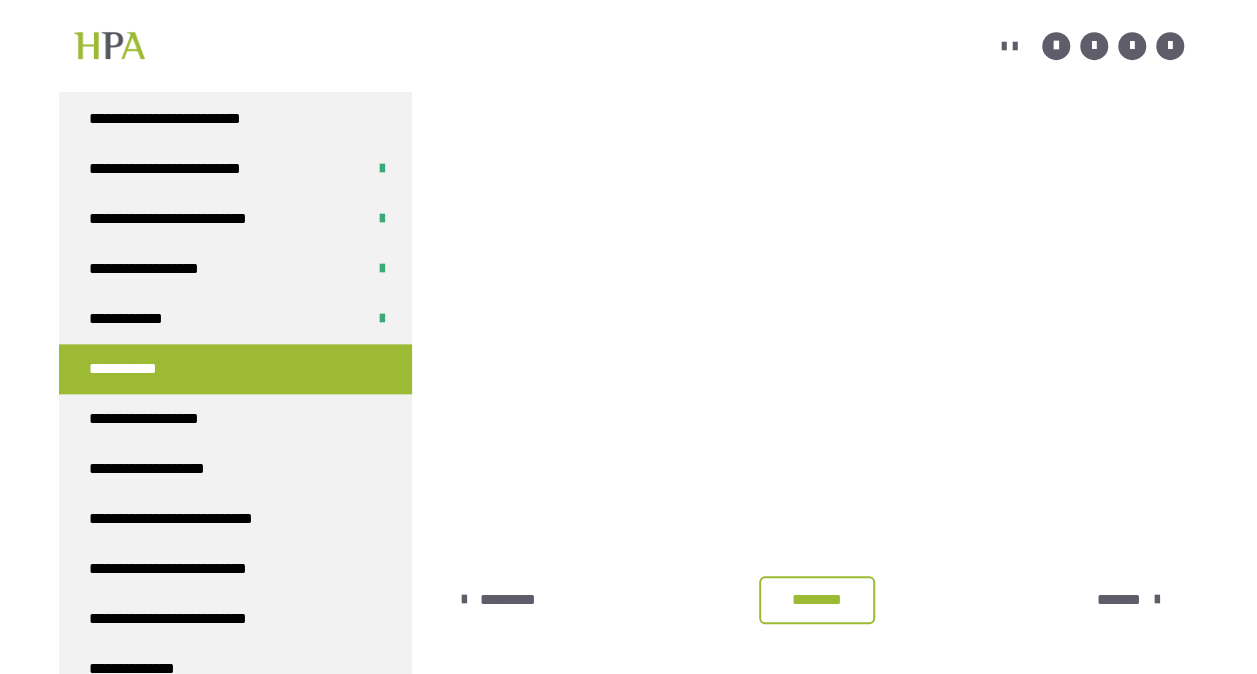 click on "********" at bounding box center [817, 600] 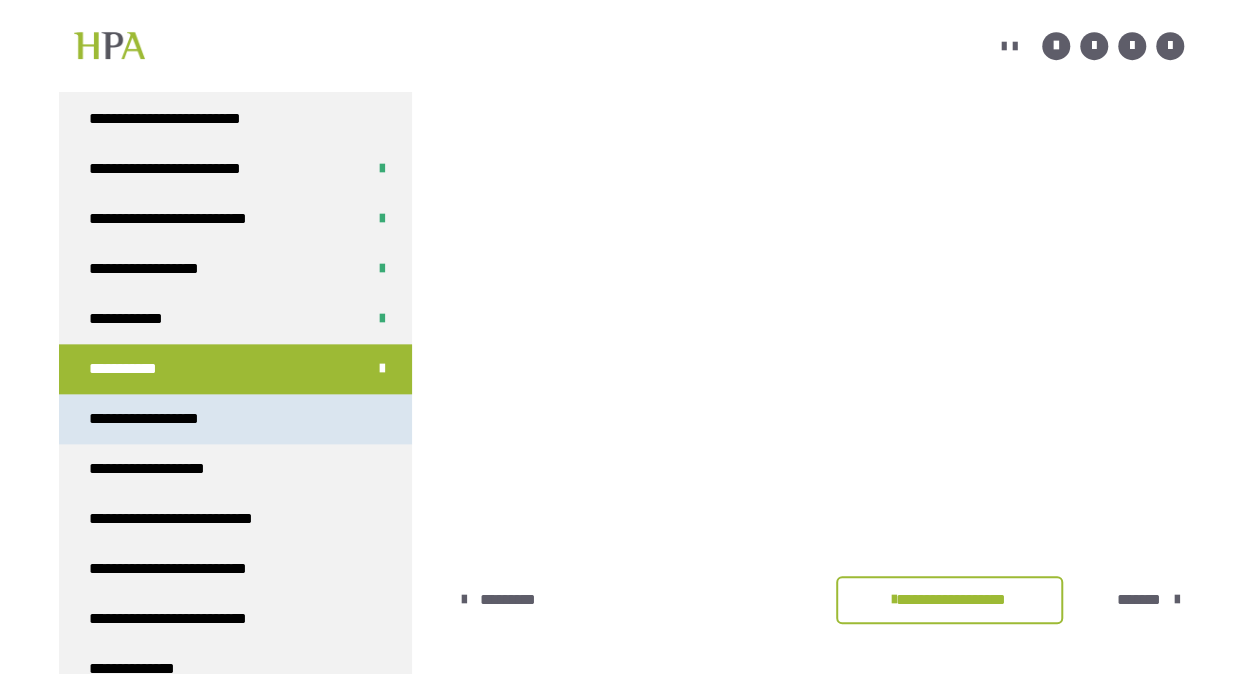 click on "**********" at bounding box center (235, 419) 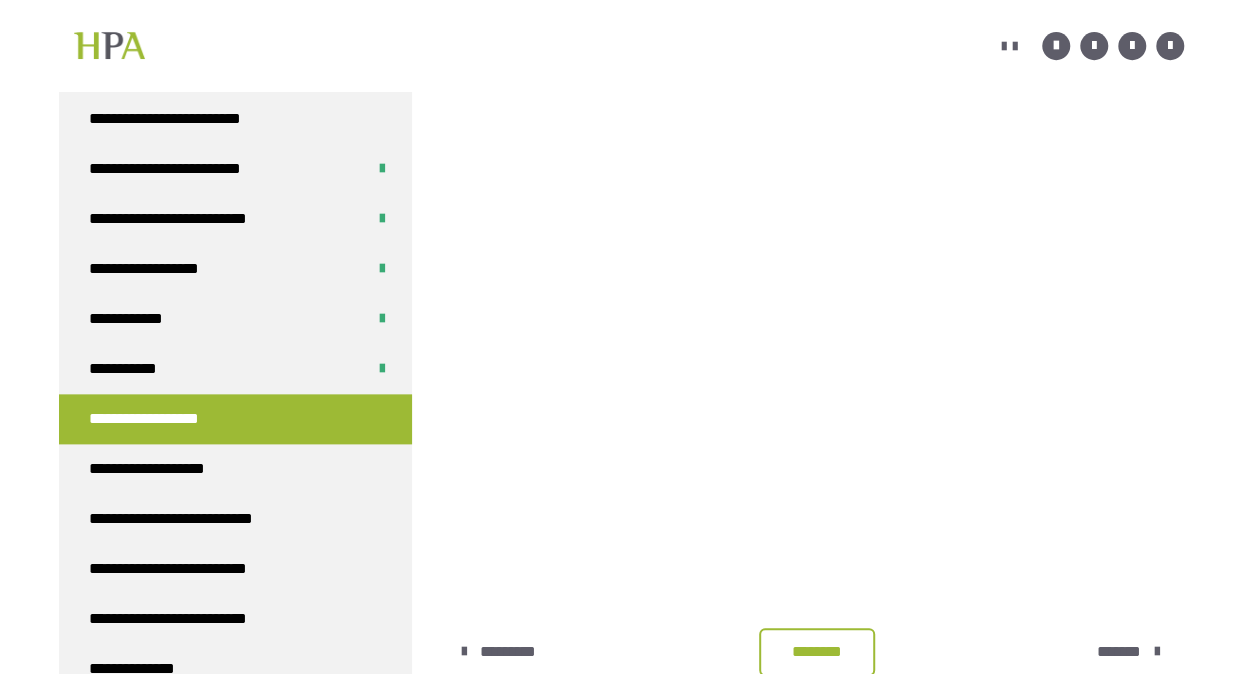 scroll, scrollTop: 477, scrollLeft: 0, axis: vertical 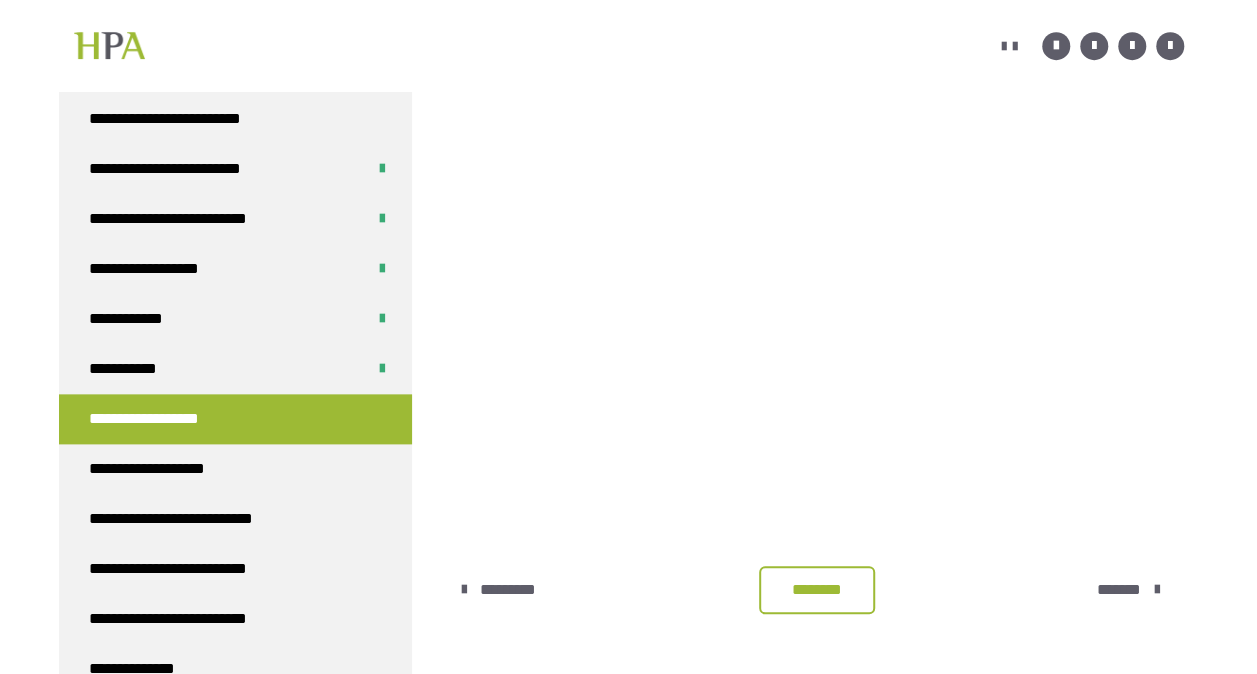 click on "********" at bounding box center [817, 590] 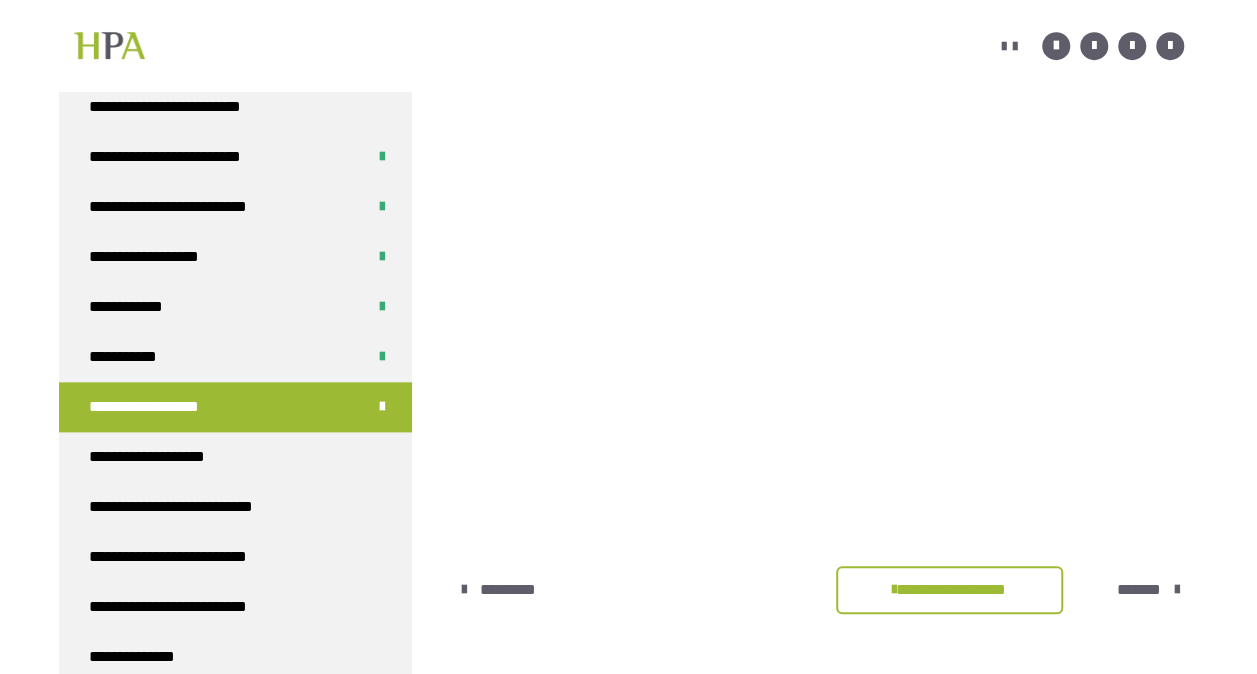 scroll, scrollTop: 998, scrollLeft: 0, axis: vertical 